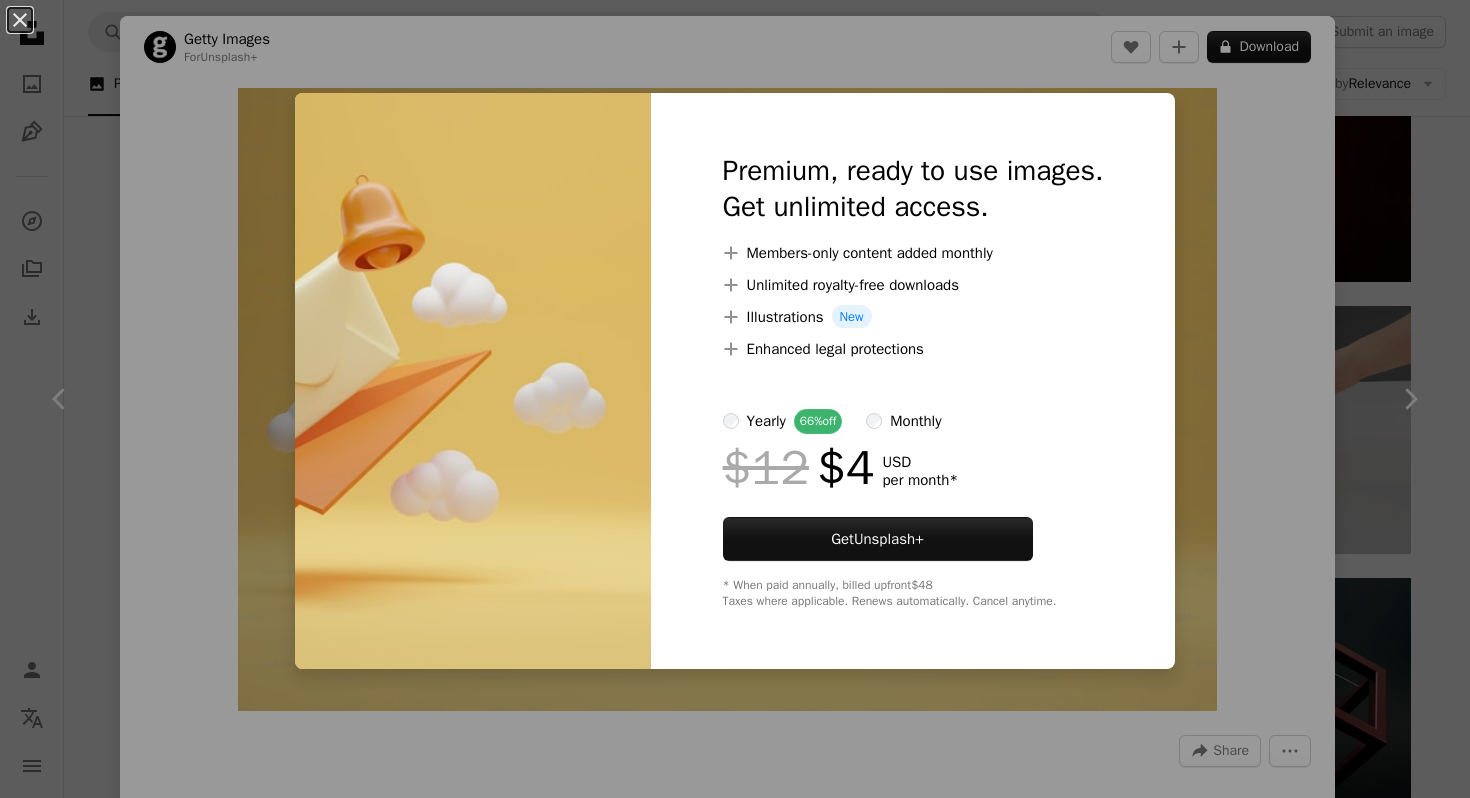 scroll, scrollTop: 46906, scrollLeft: 0, axis: vertical 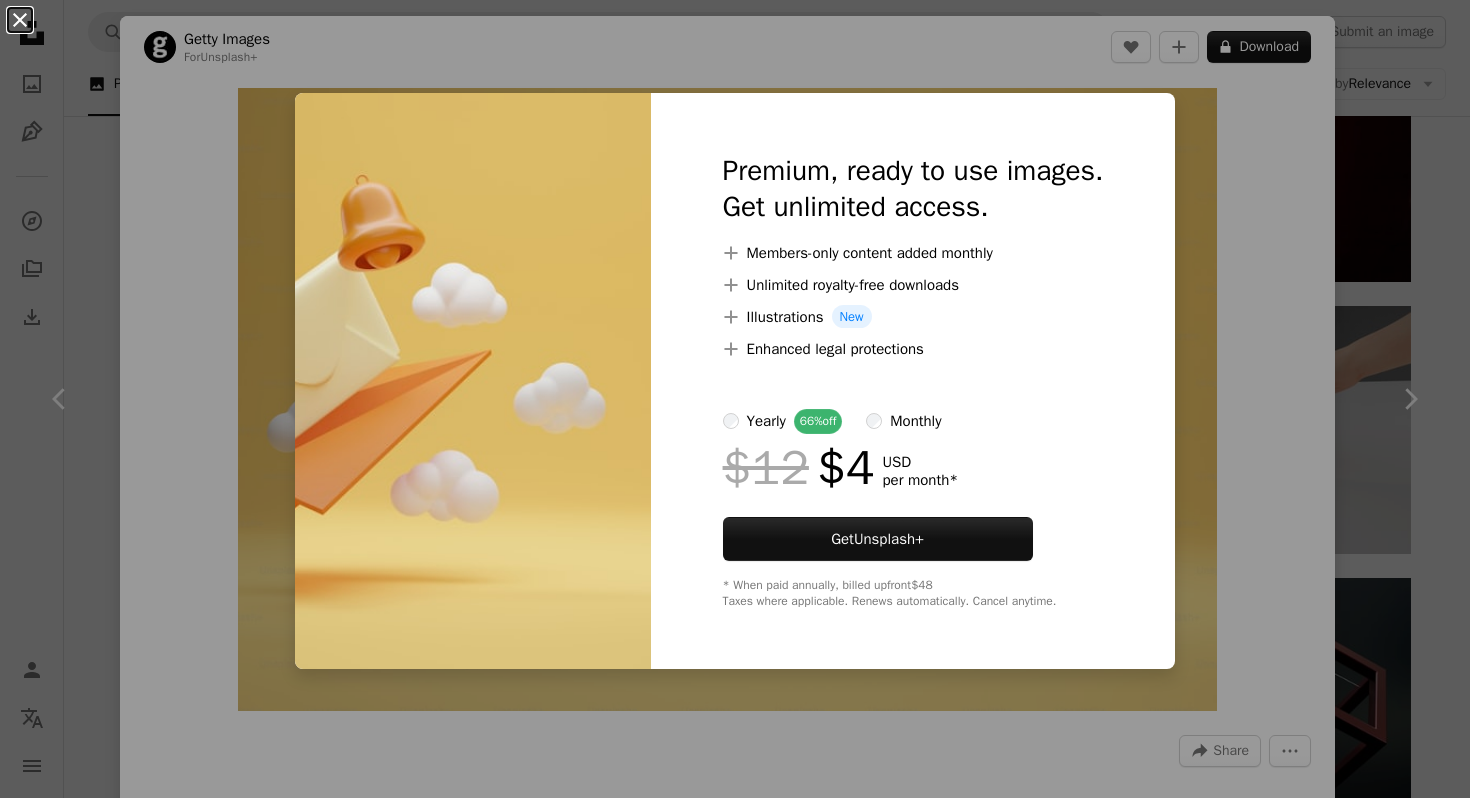 click on "An X shape" at bounding box center [20, 20] 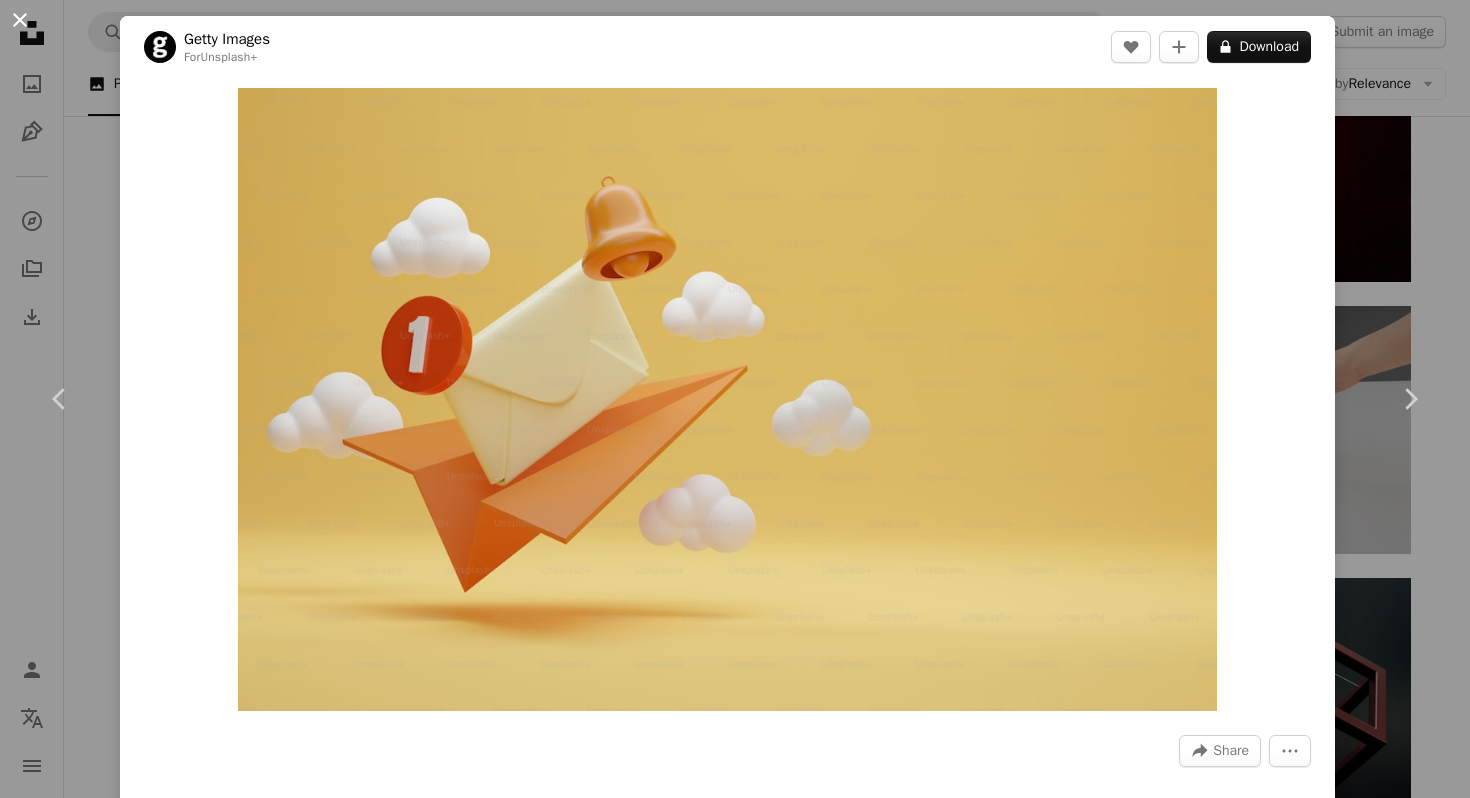 click on "An X shape" at bounding box center [20, 20] 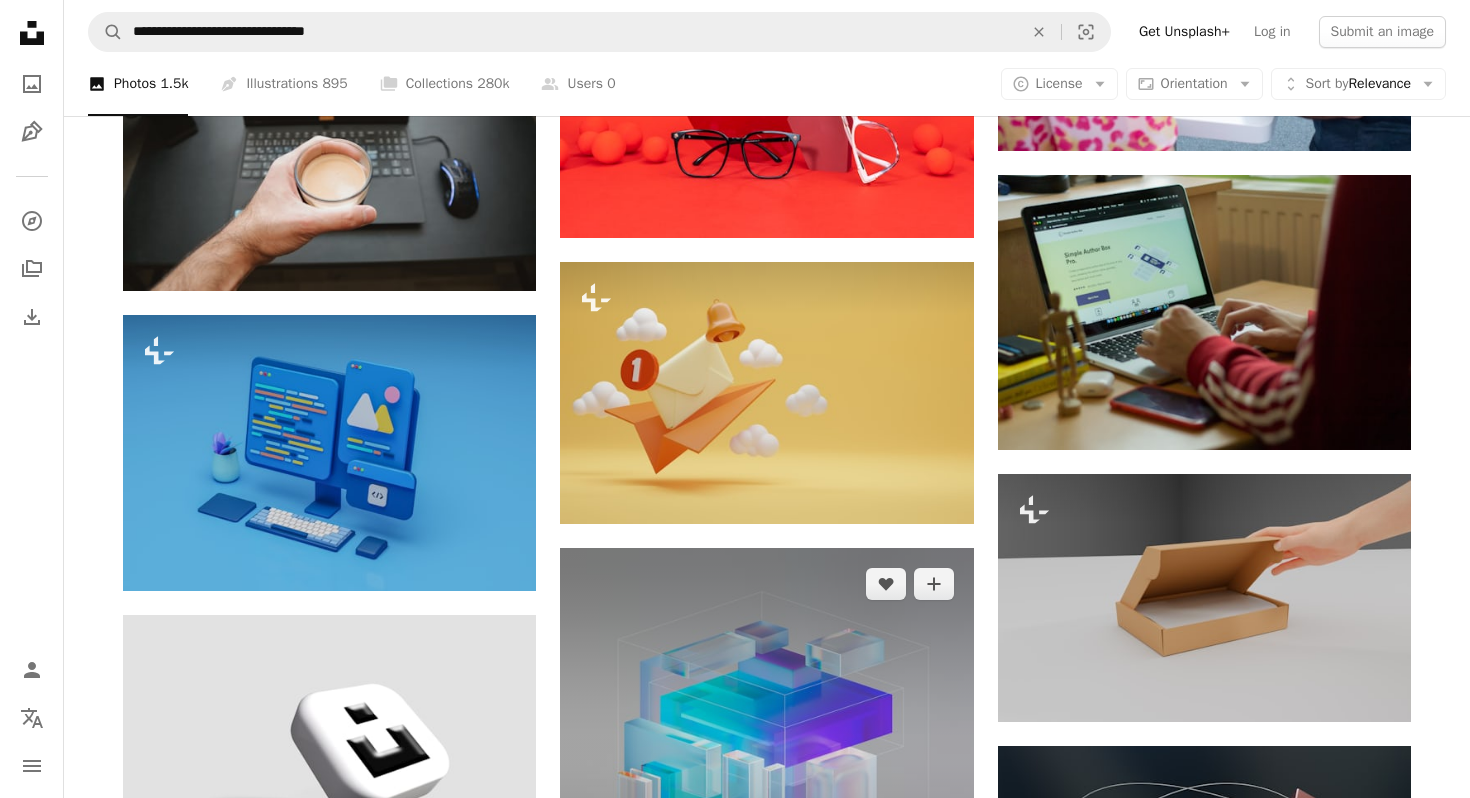 scroll, scrollTop: 46731, scrollLeft: 0, axis: vertical 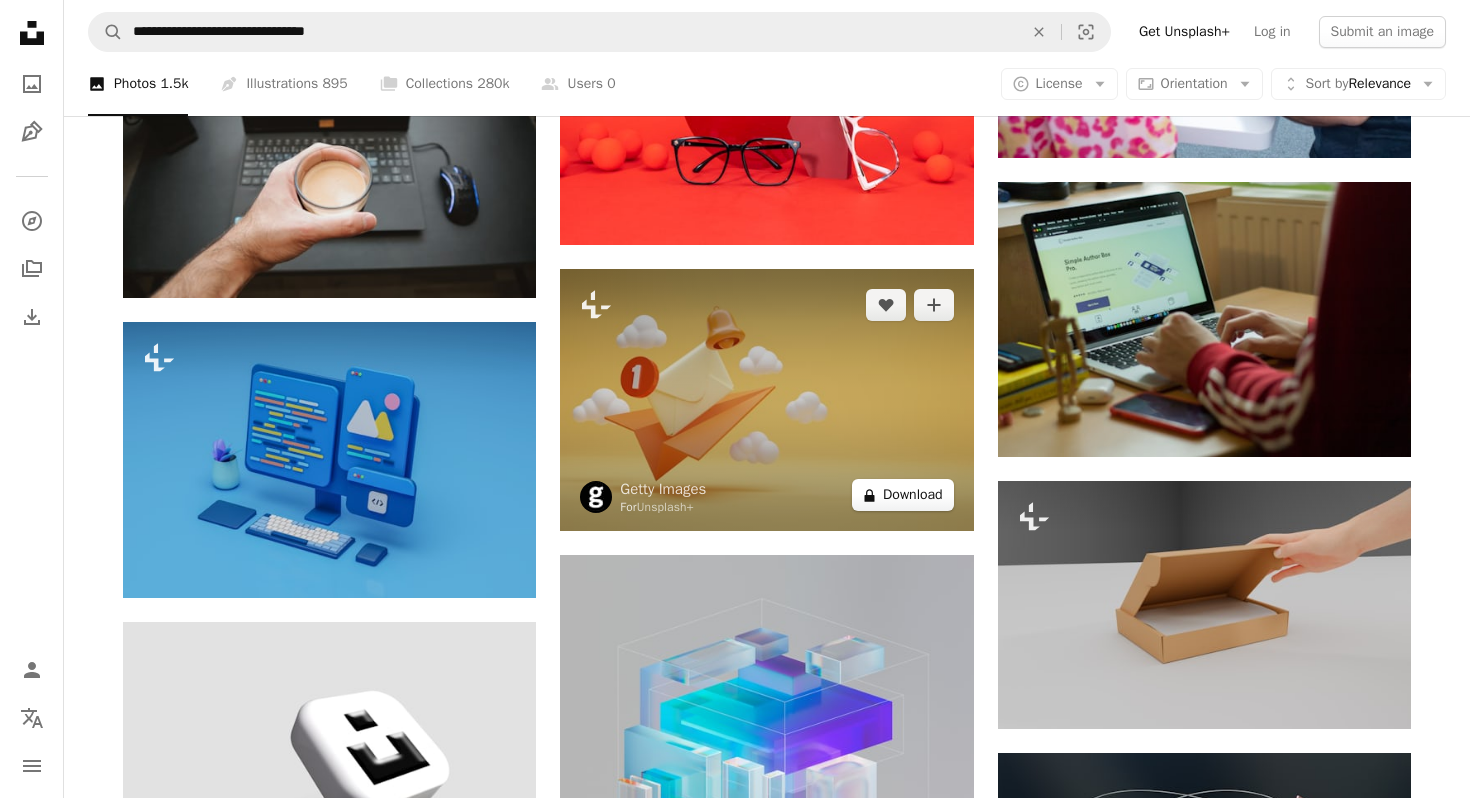 click on "A lock Download" at bounding box center (903, 495) 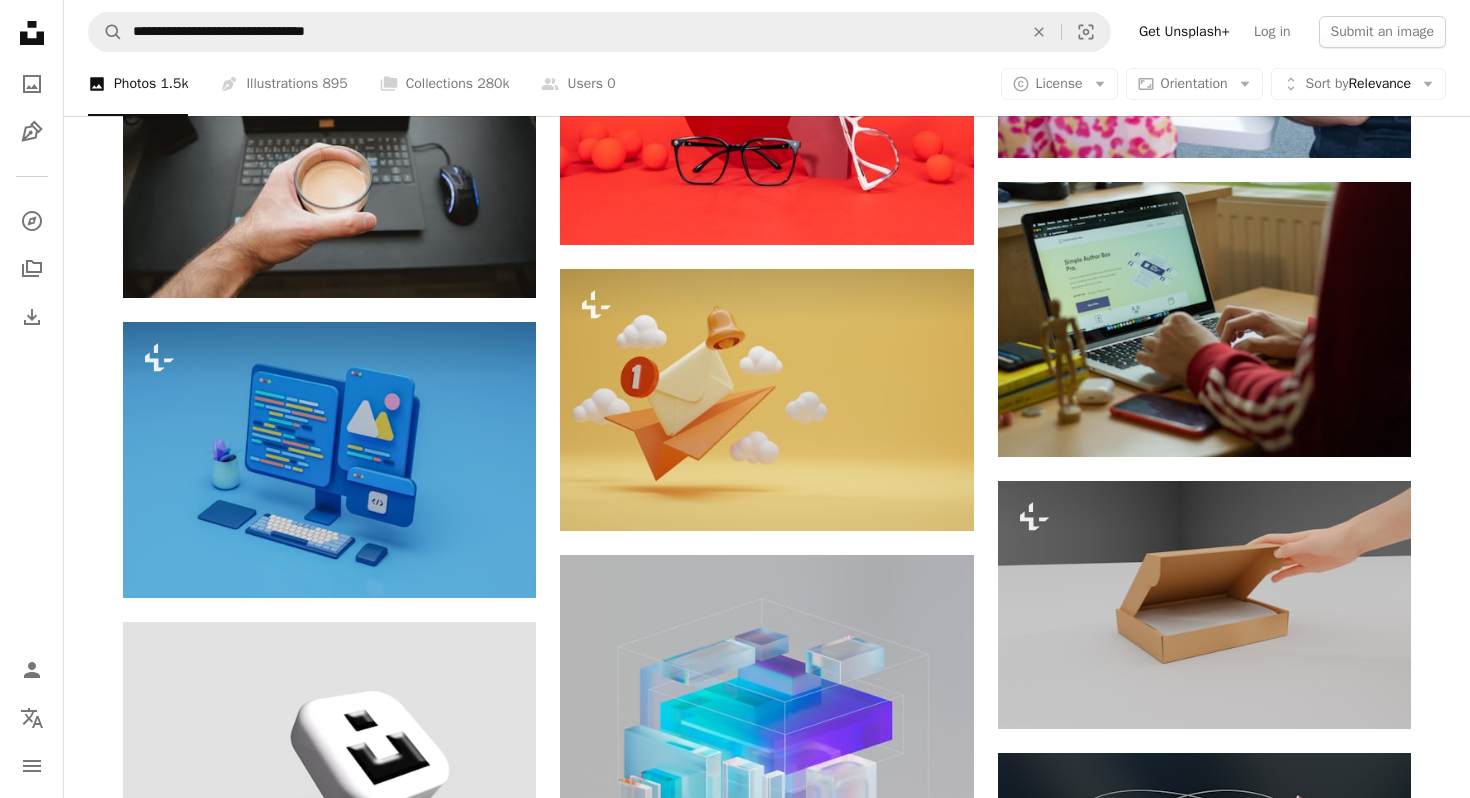 click on "An X shape" at bounding box center [20, 20] 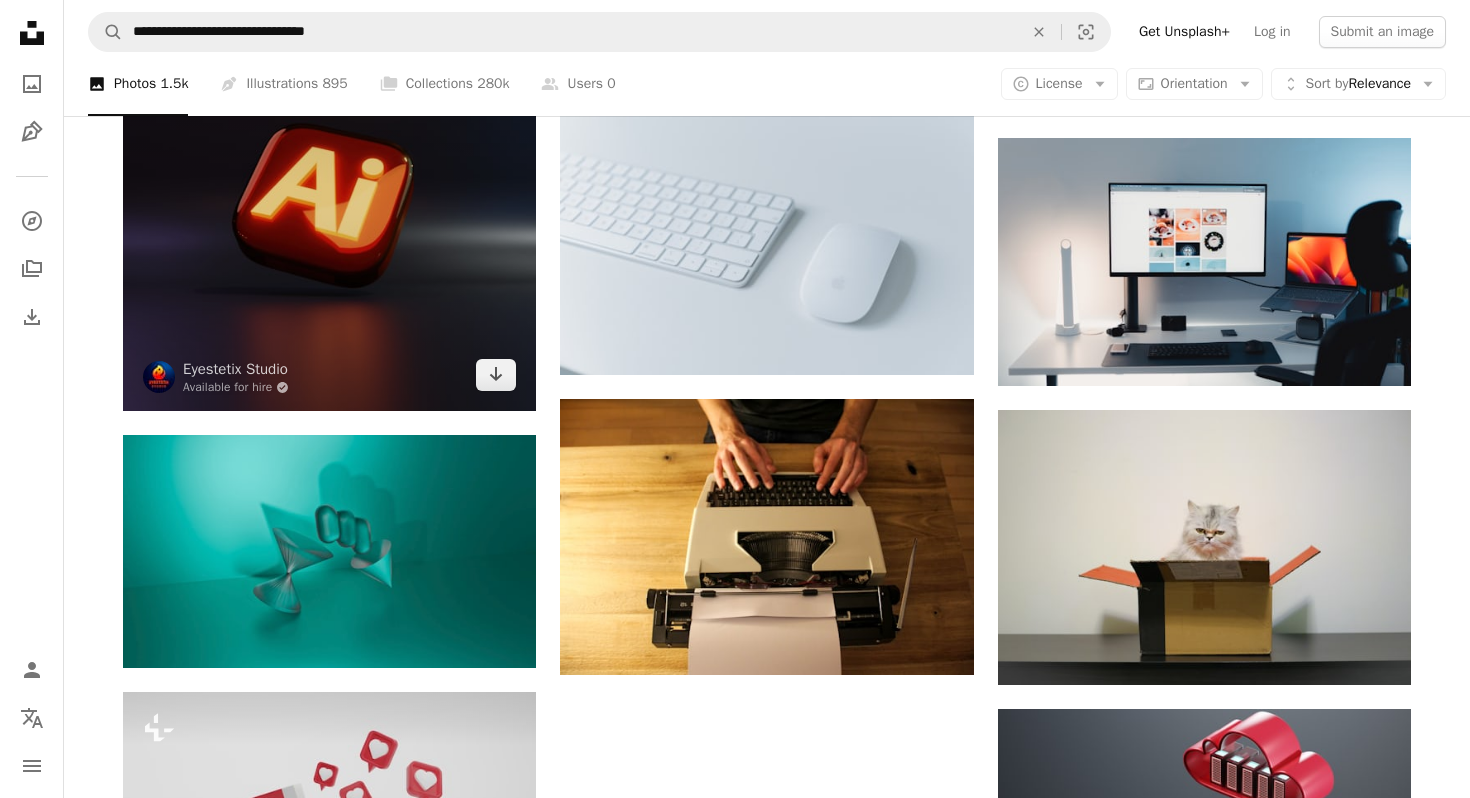 scroll, scrollTop: 55941, scrollLeft: 0, axis: vertical 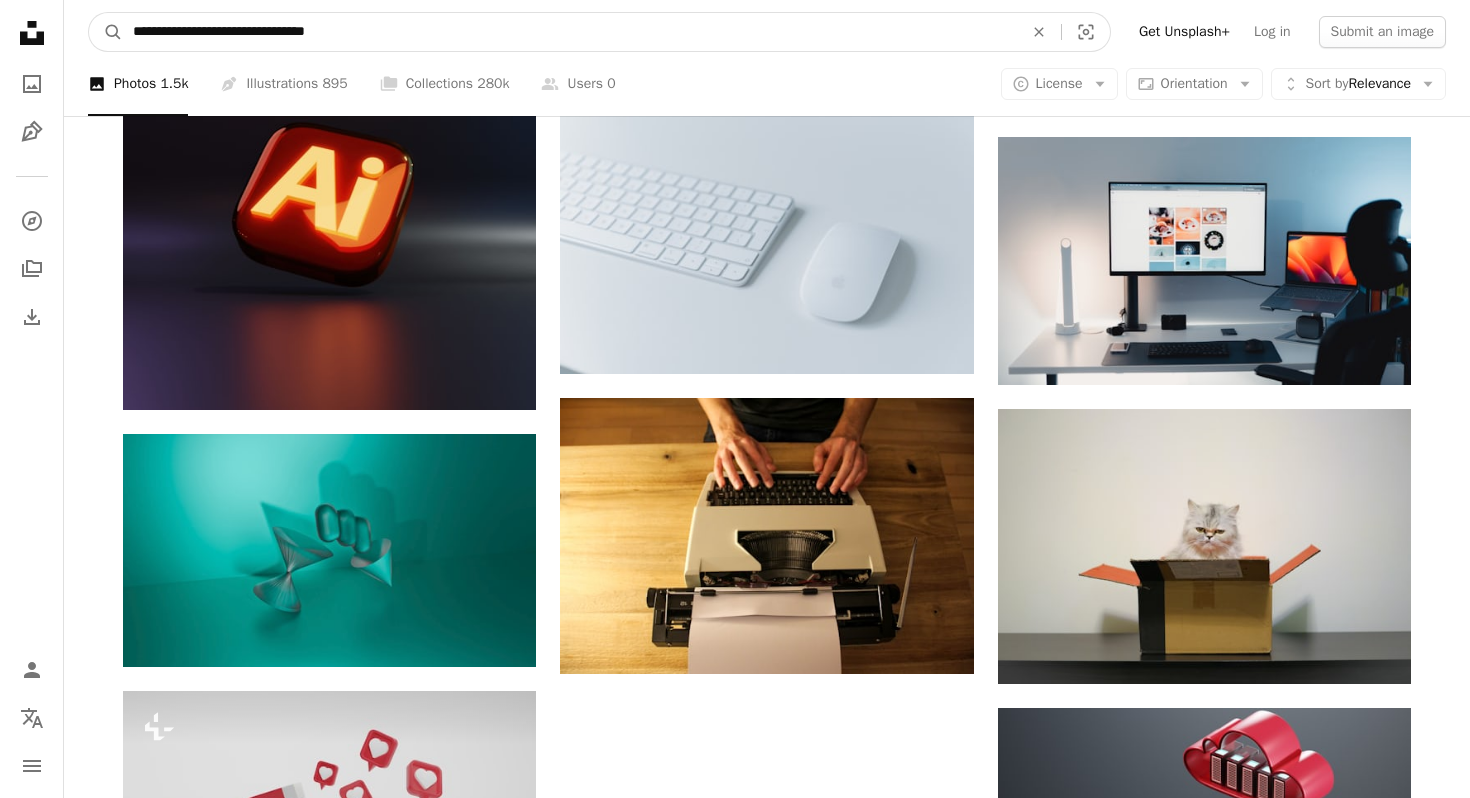 click on "**********" at bounding box center (570, 32) 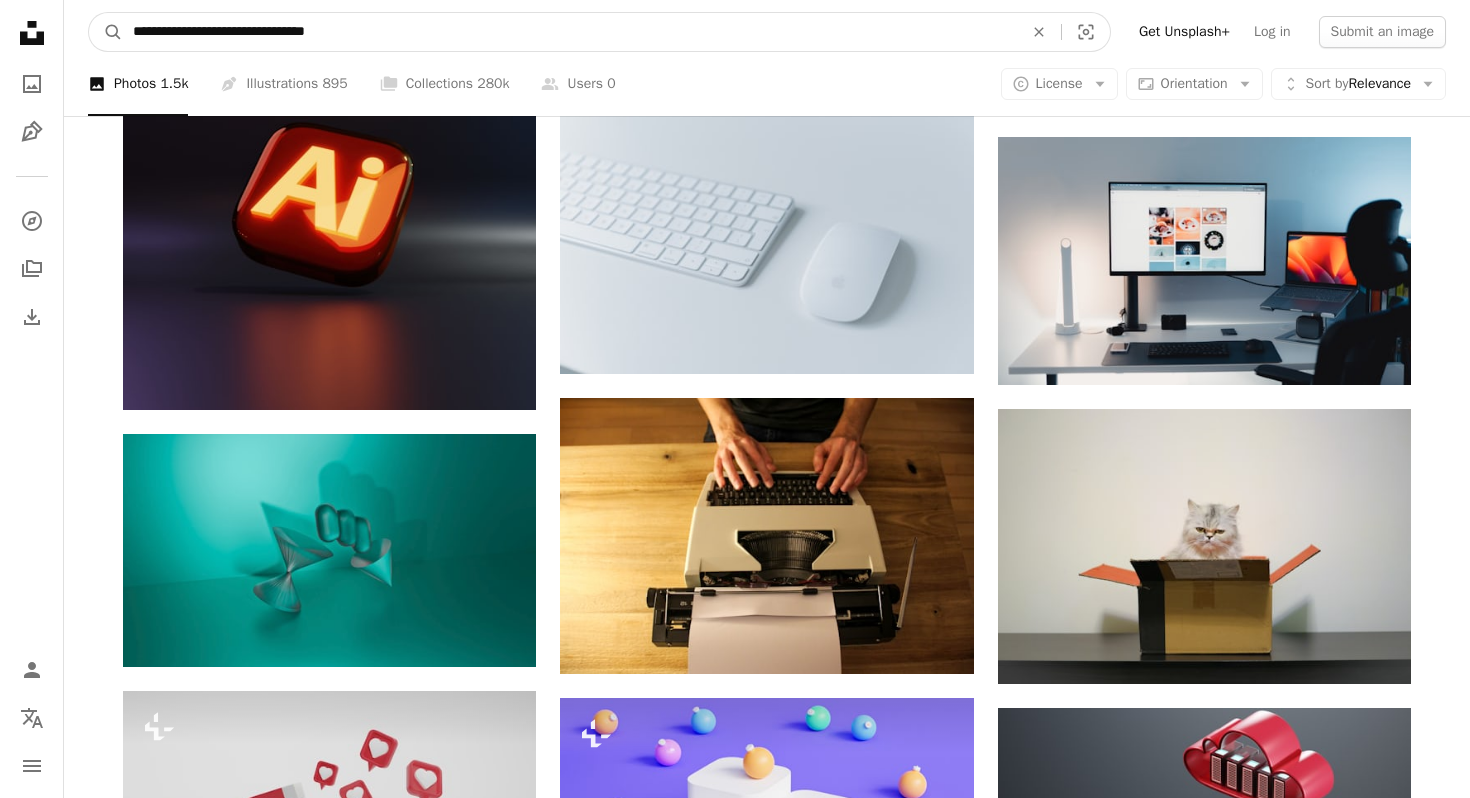 drag, startPoint x: 267, startPoint y: 38, endPoint x: 130, endPoint y: 30, distance: 137.23338 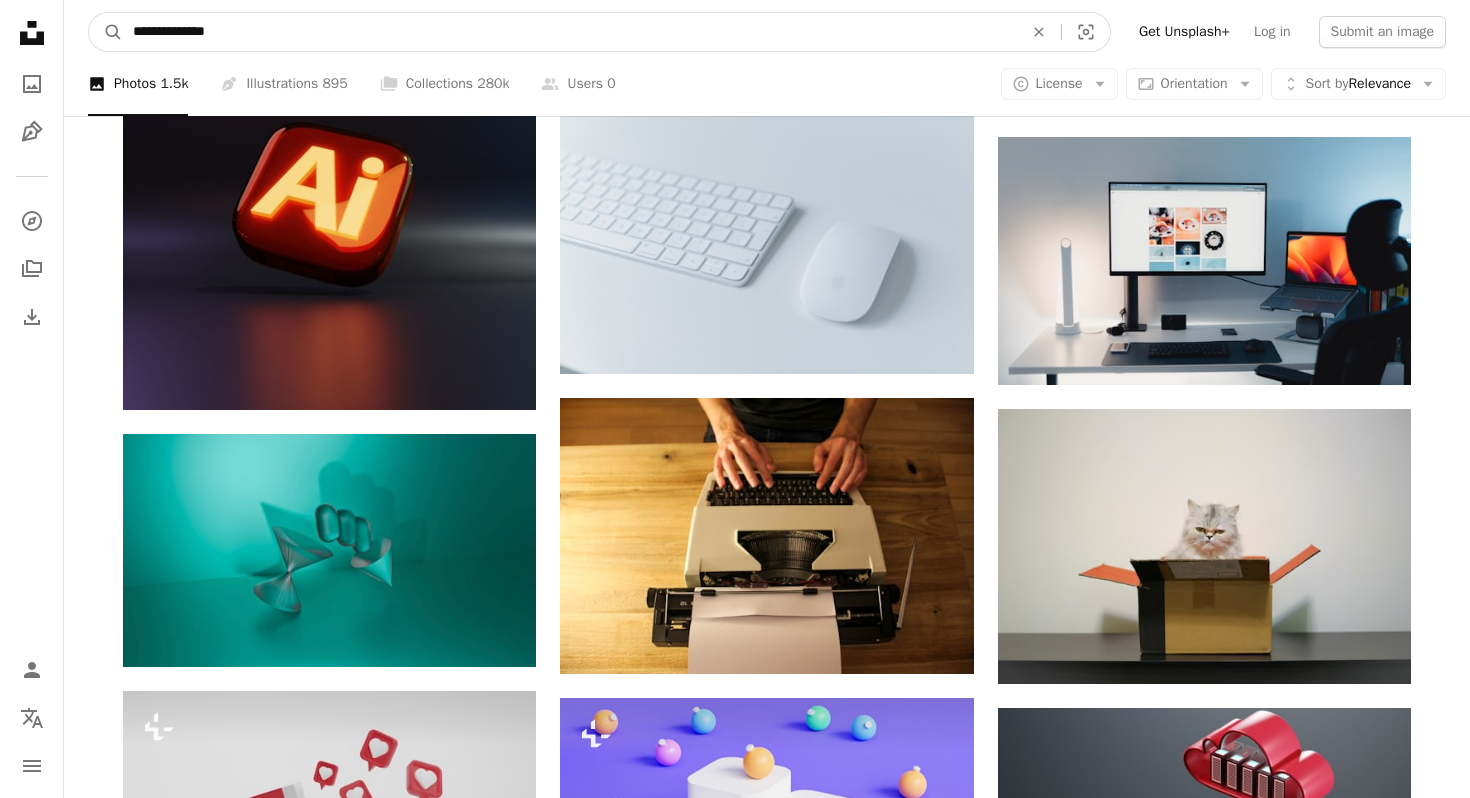 click on "A magnifying glass" at bounding box center (106, 32) 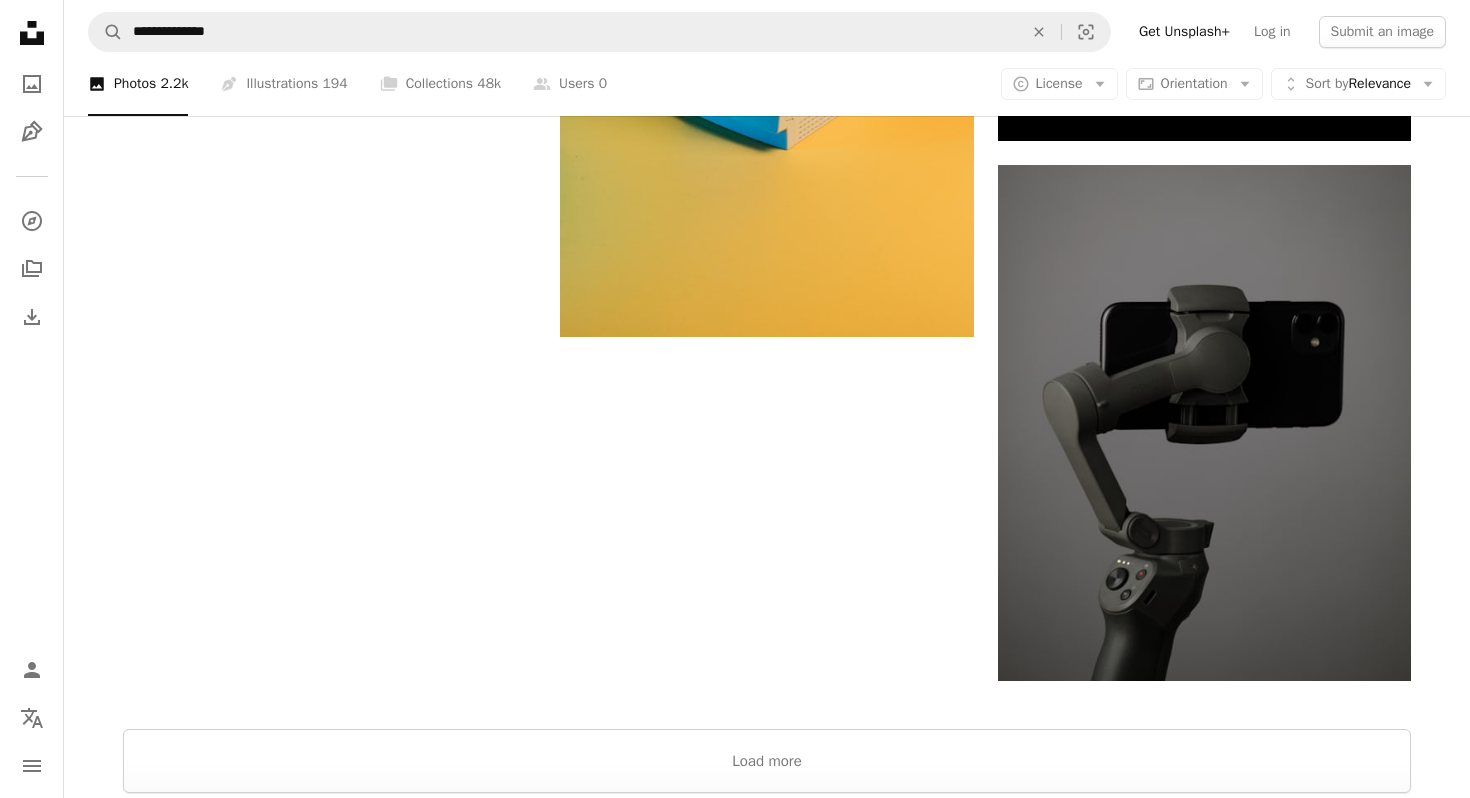 scroll, scrollTop: 2716, scrollLeft: 0, axis: vertical 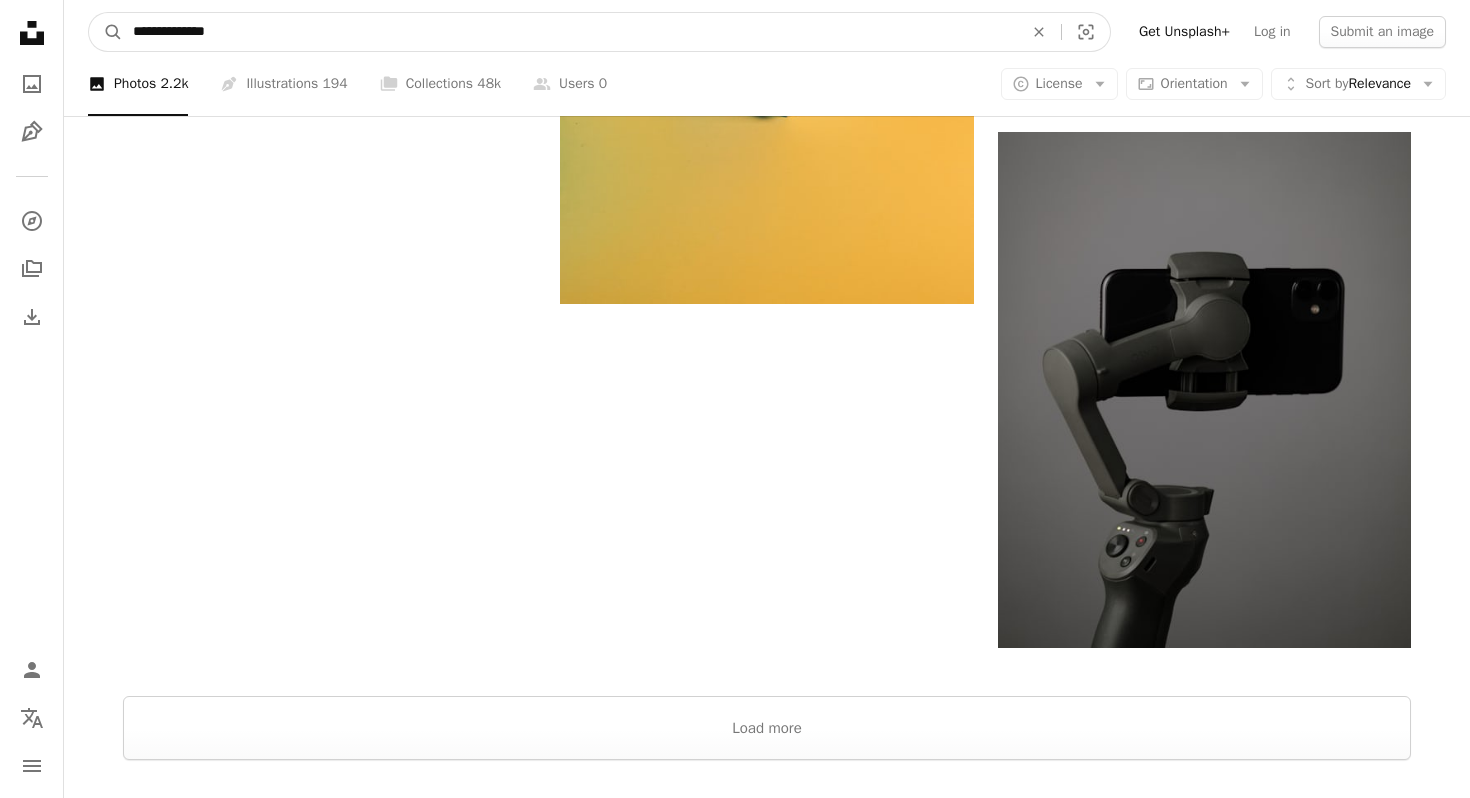 click on "**********" at bounding box center (570, 32) 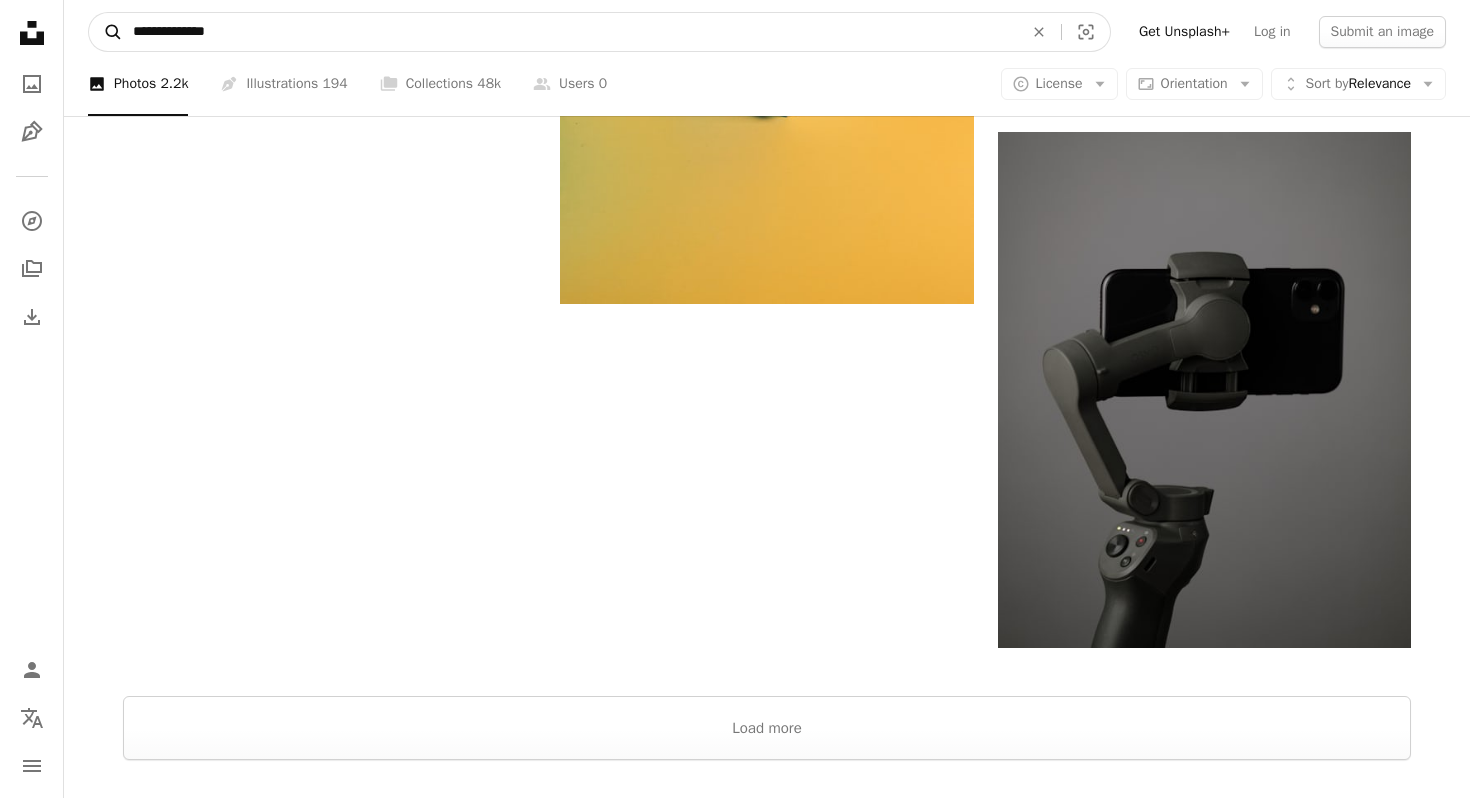 drag, startPoint x: 258, startPoint y: 30, endPoint x: 100, endPoint y: 16, distance: 158.61903 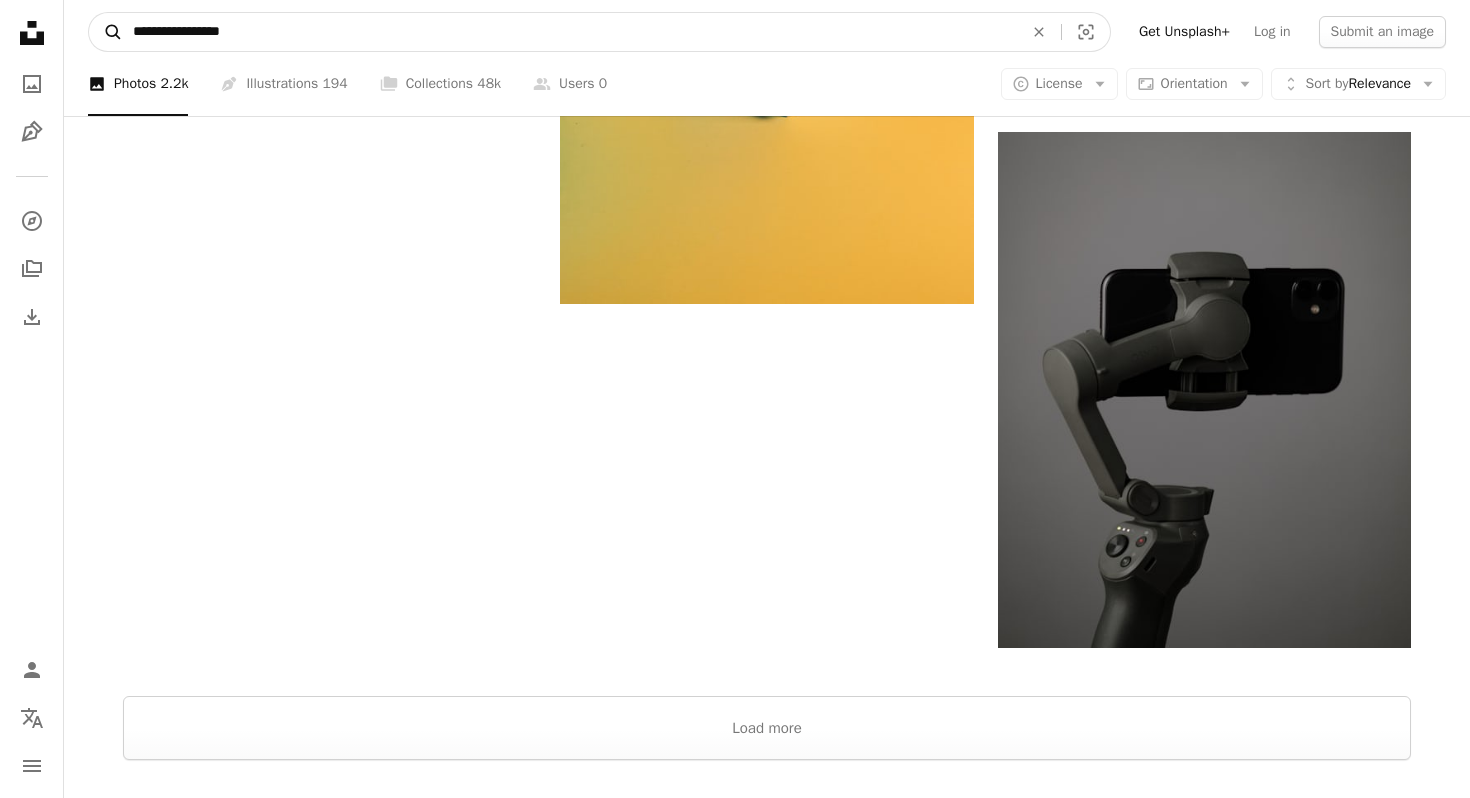 type on "**********" 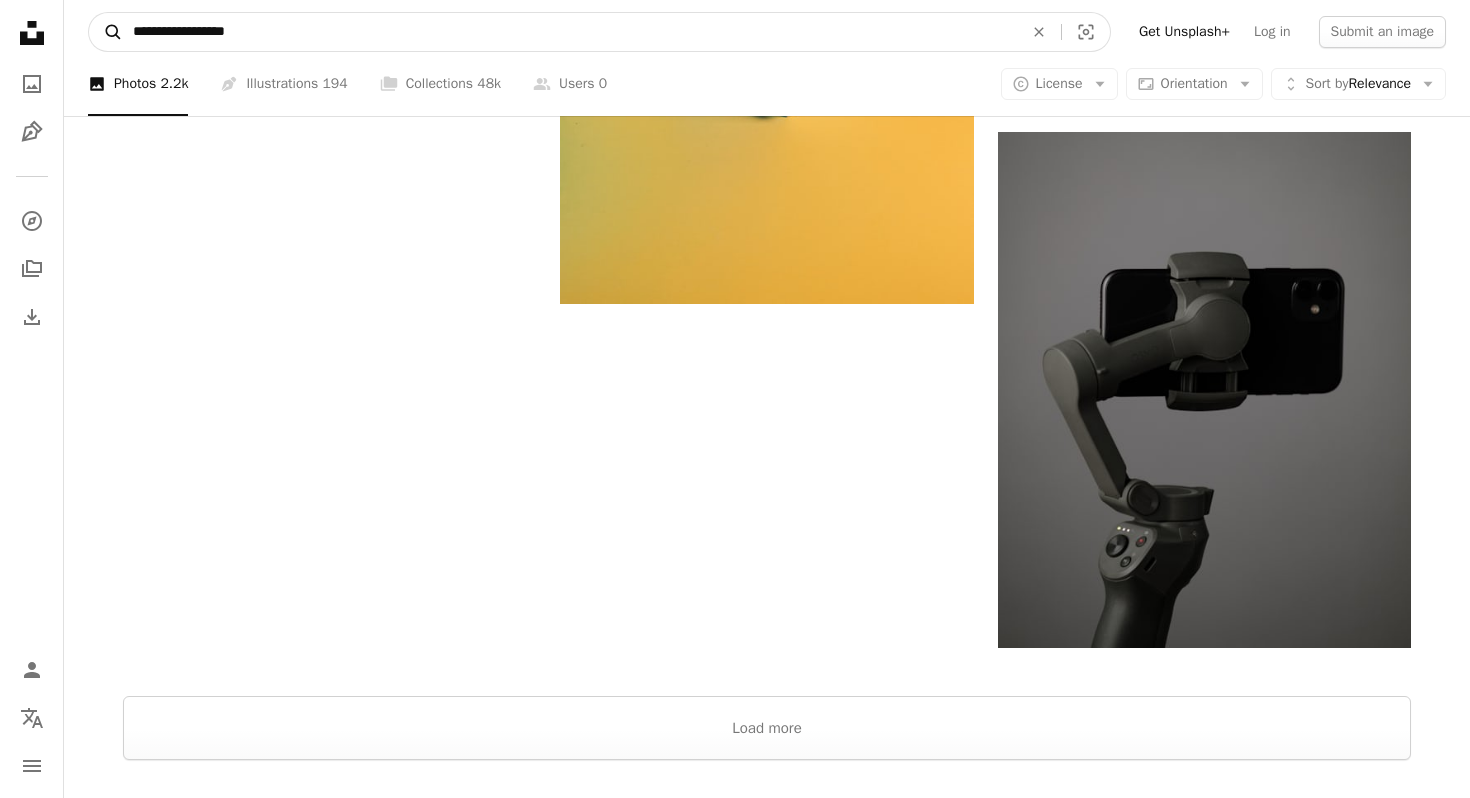 click on "A magnifying glass" at bounding box center [106, 32] 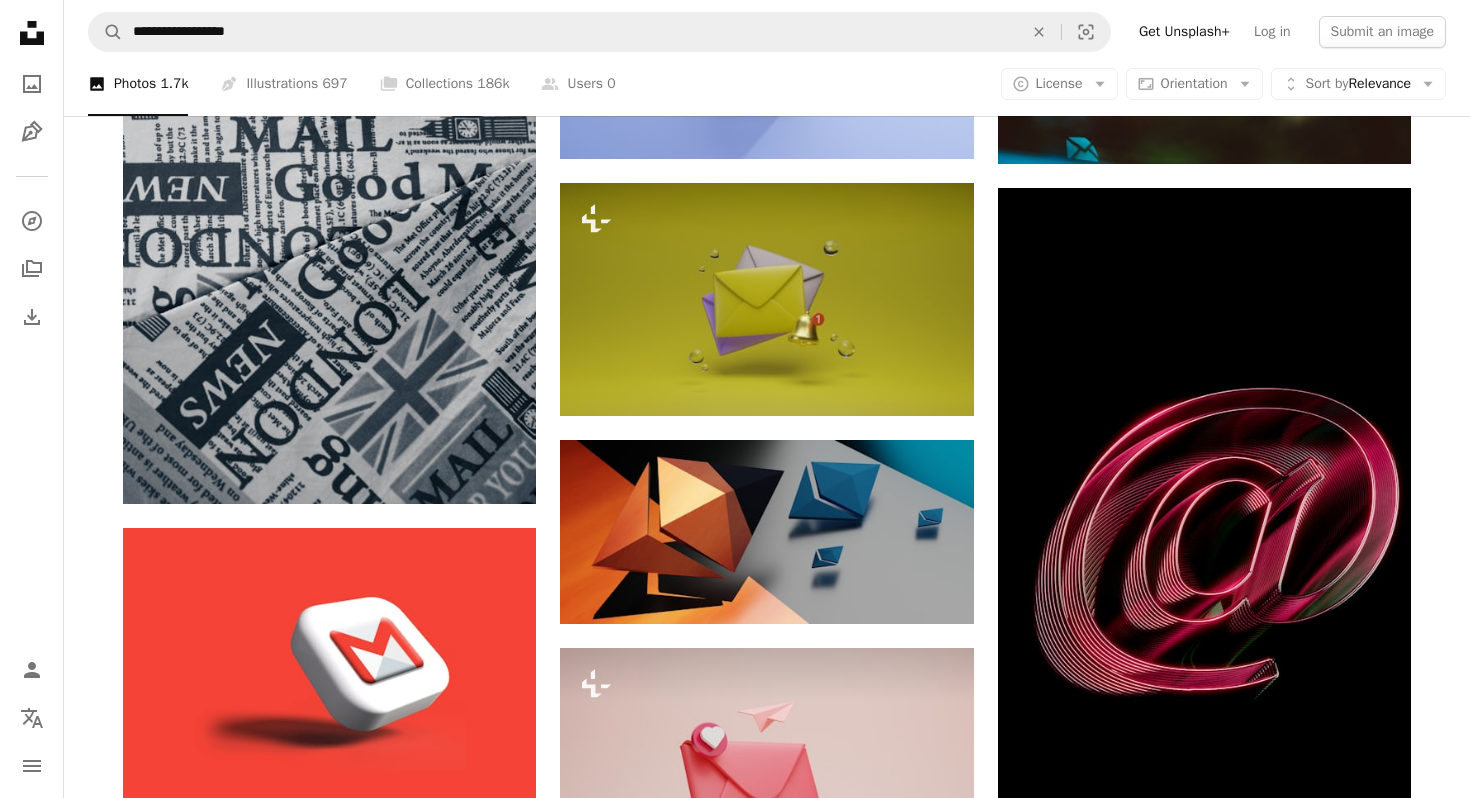 scroll, scrollTop: 1169, scrollLeft: 0, axis: vertical 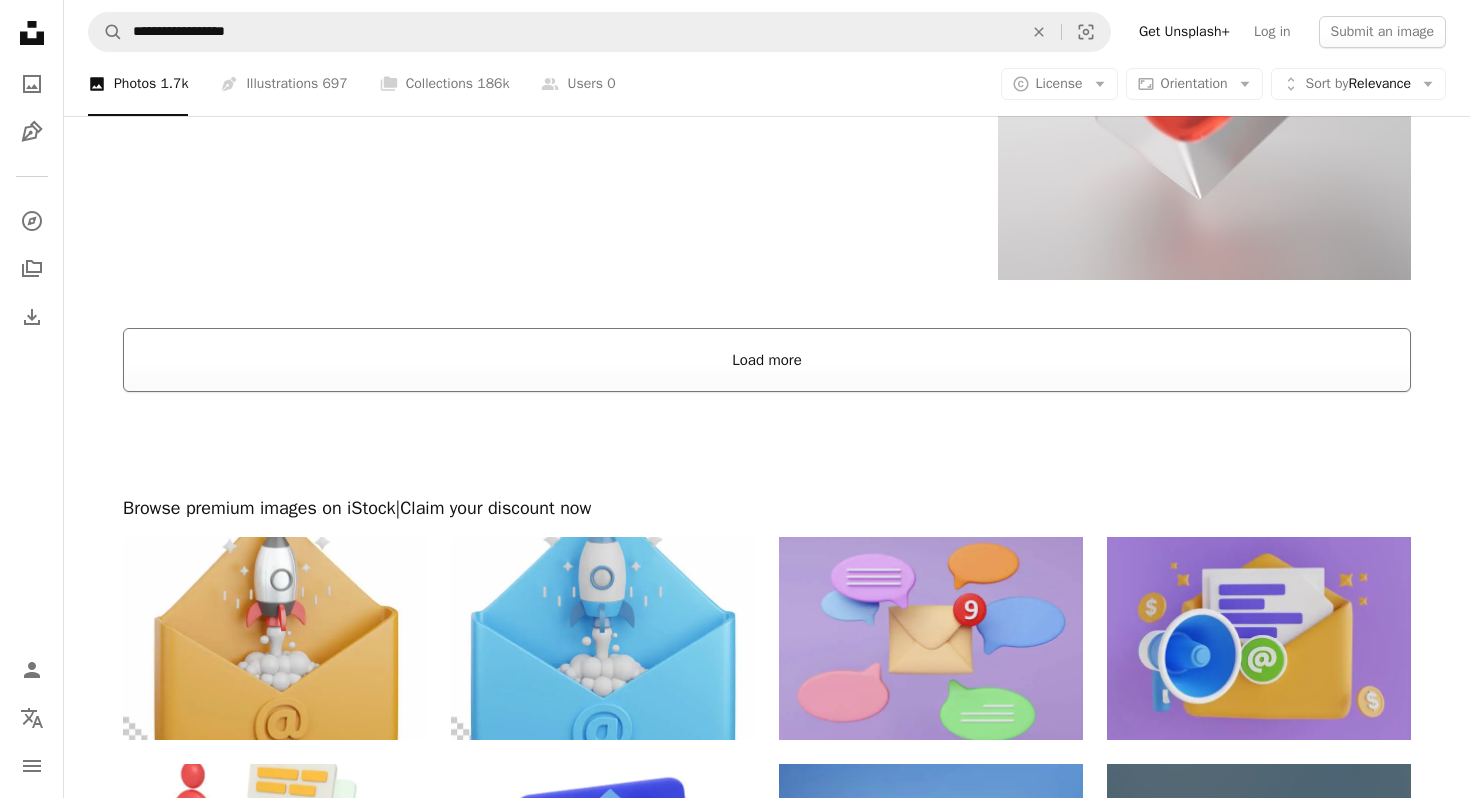click on "Load more" at bounding box center [767, 360] 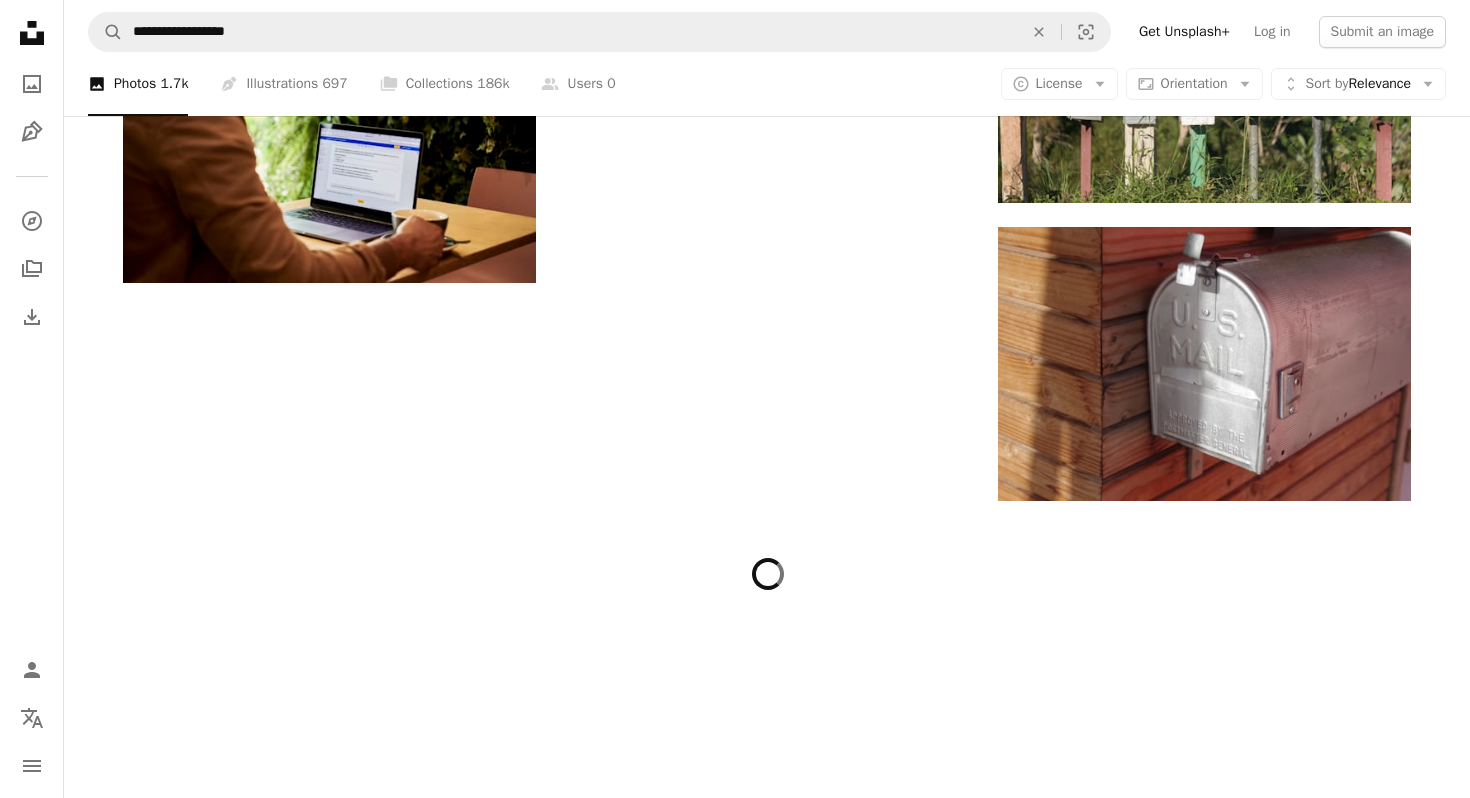scroll, scrollTop: 30488, scrollLeft: 0, axis: vertical 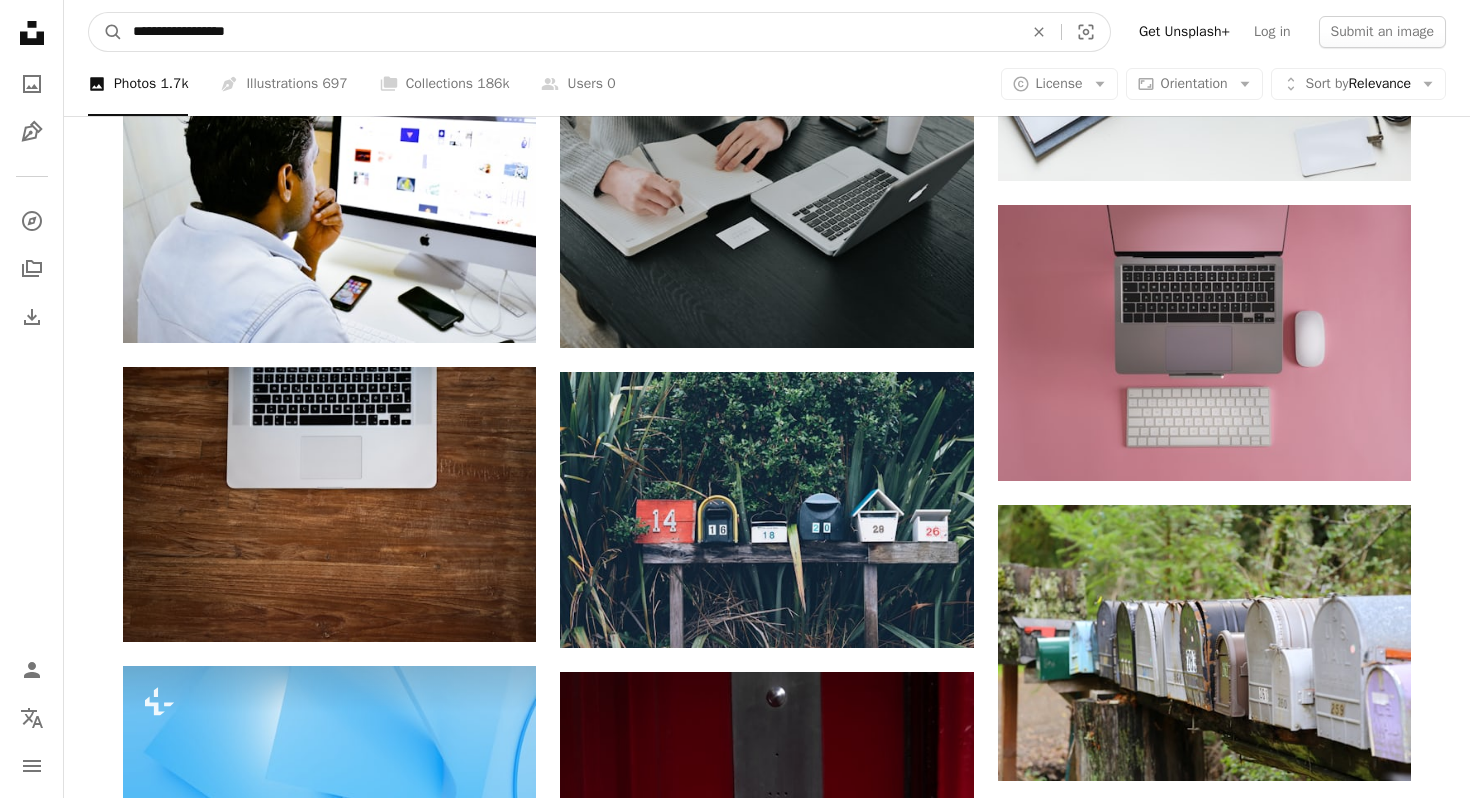 click on "**********" at bounding box center (570, 32) 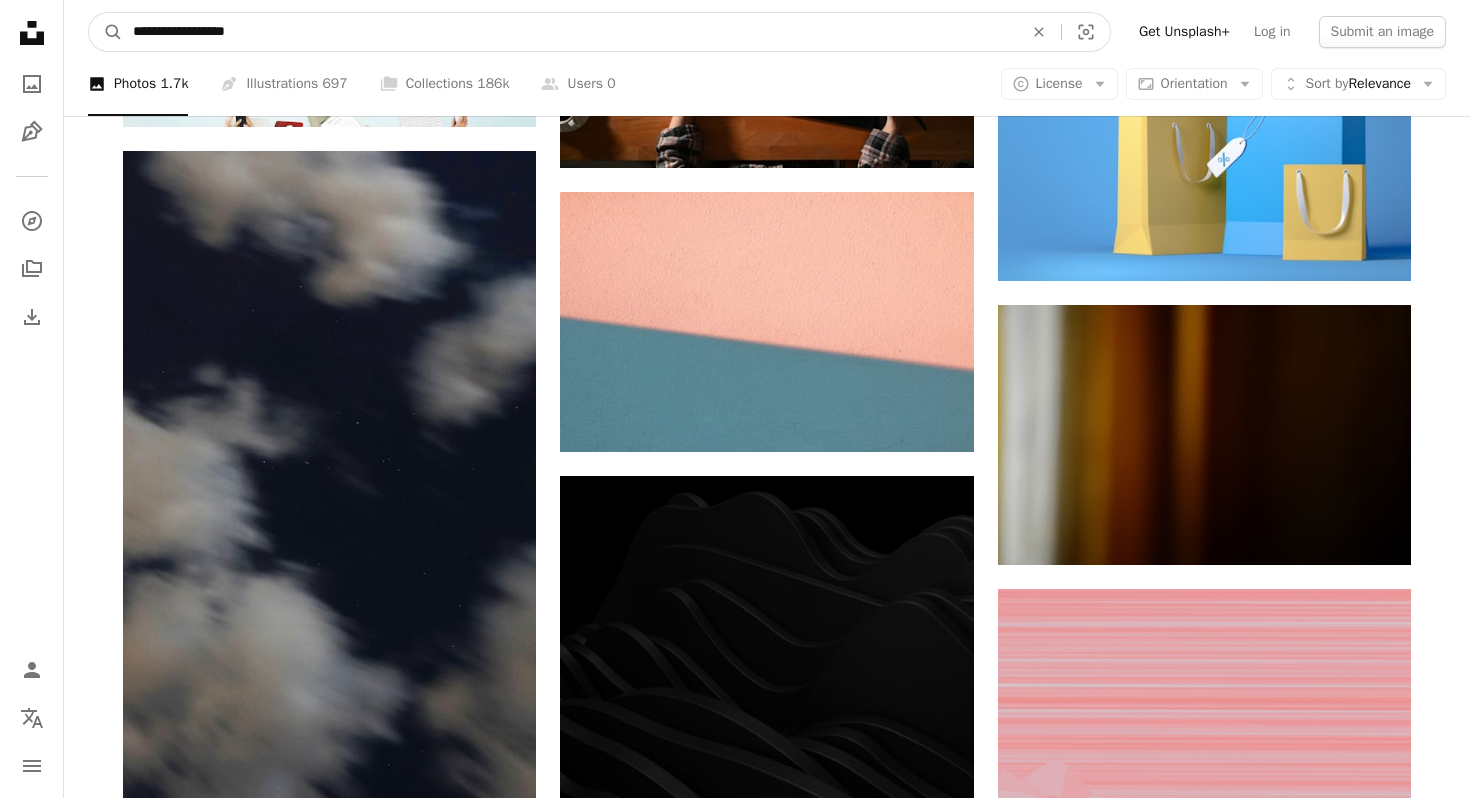 scroll, scrollTop: 33225, scrollLeft: 0, axis: vertical 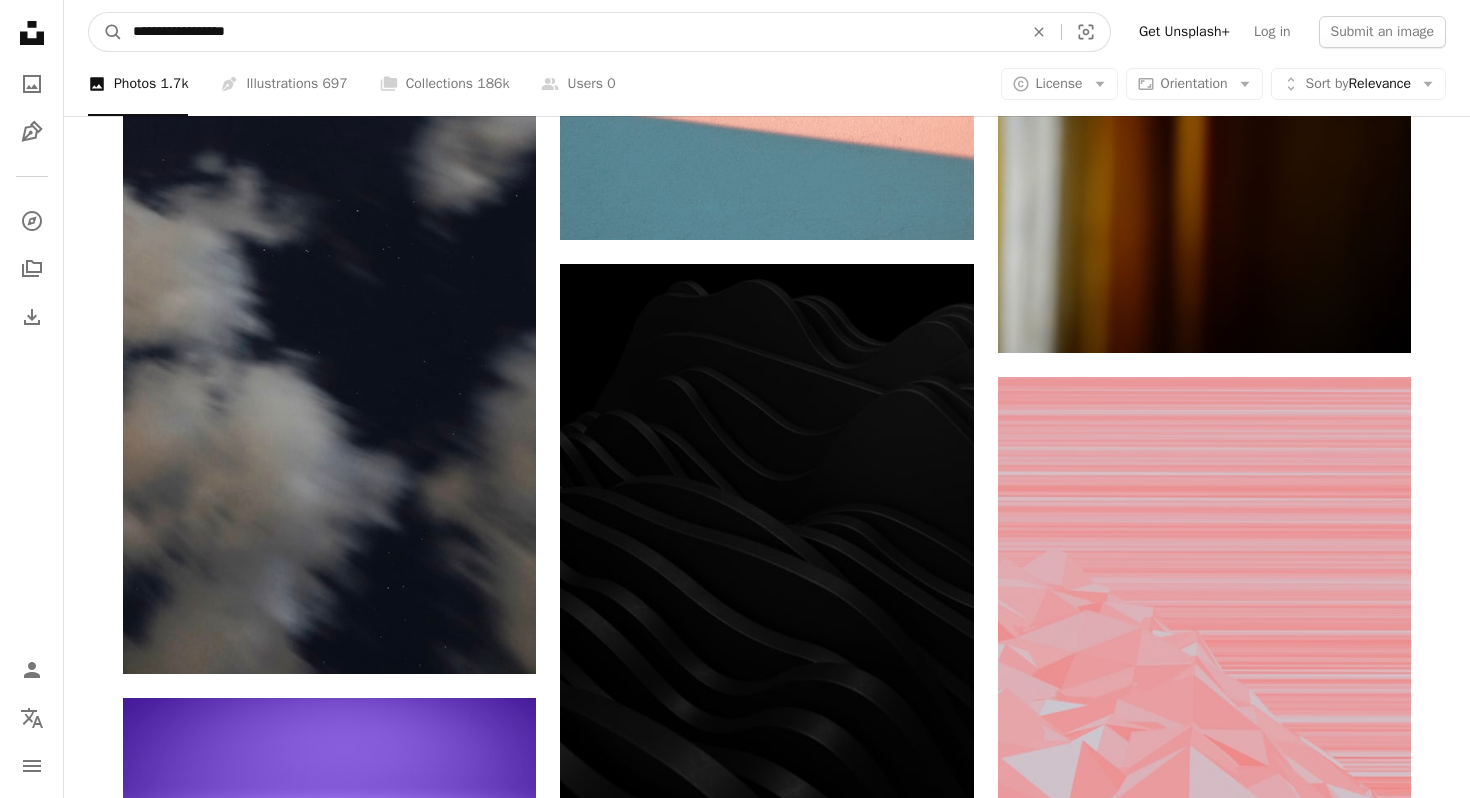 click on "**********" at bounding box center [570, 32] 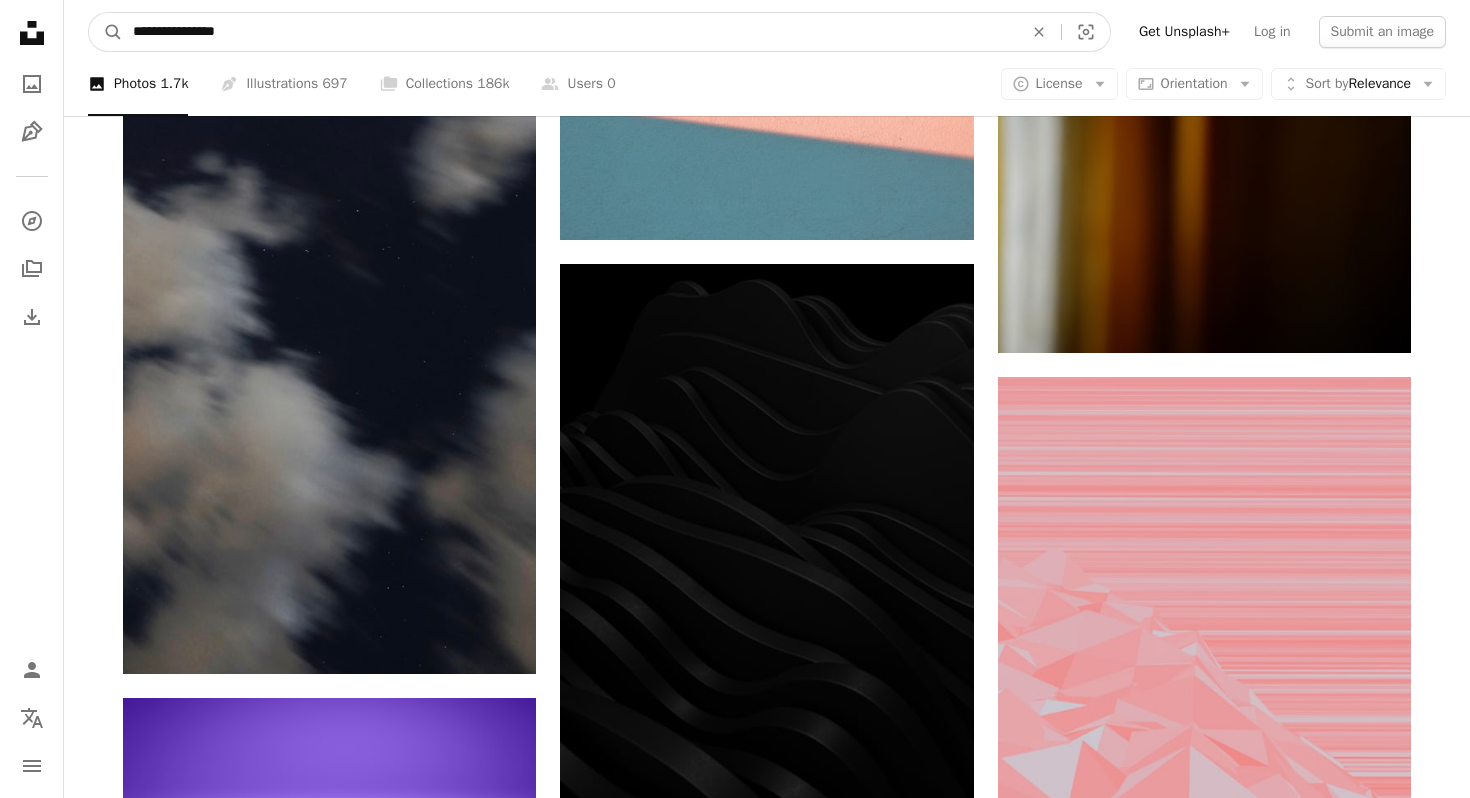 click on "**********" at bounding box center [570, 32] 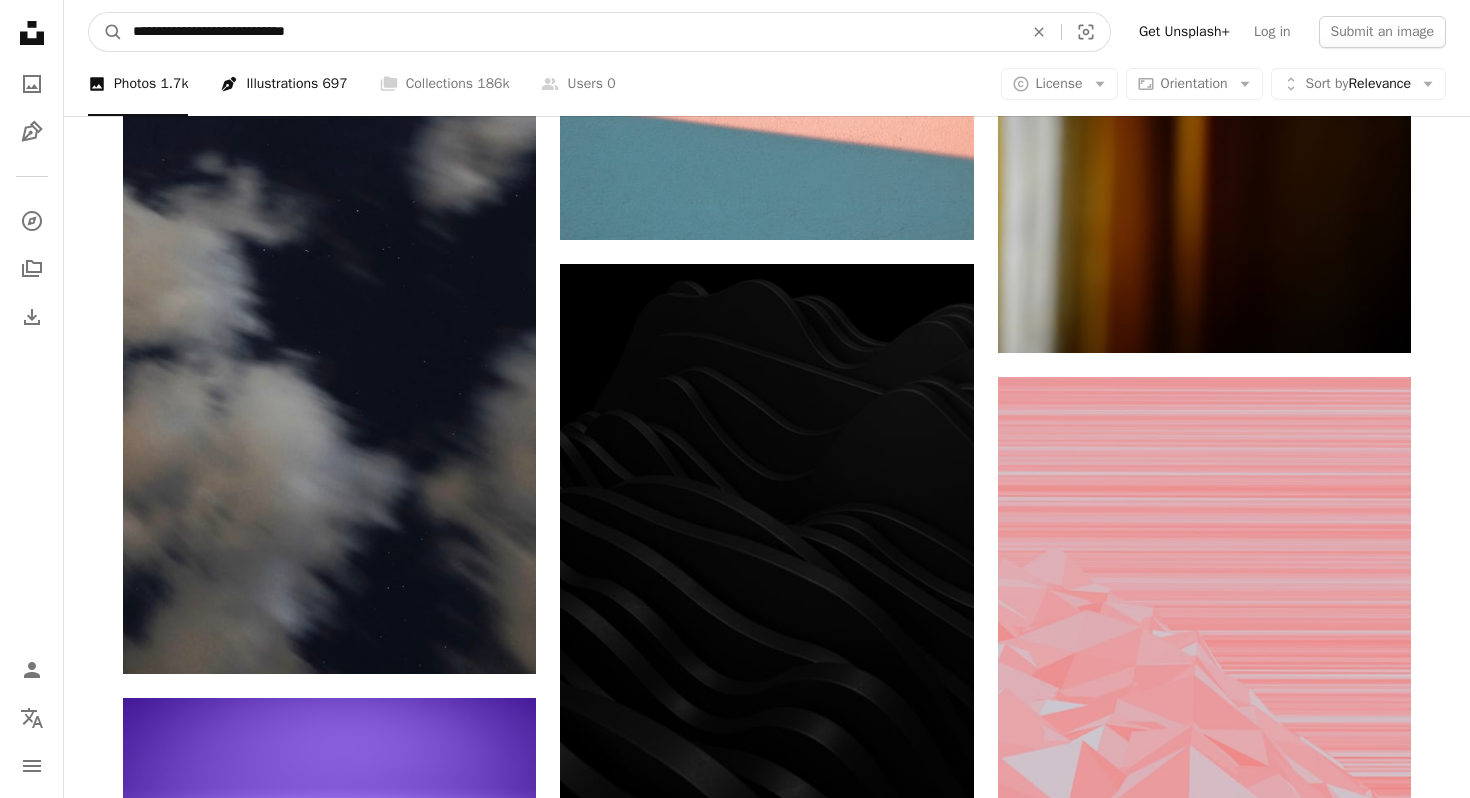 type on "**********" 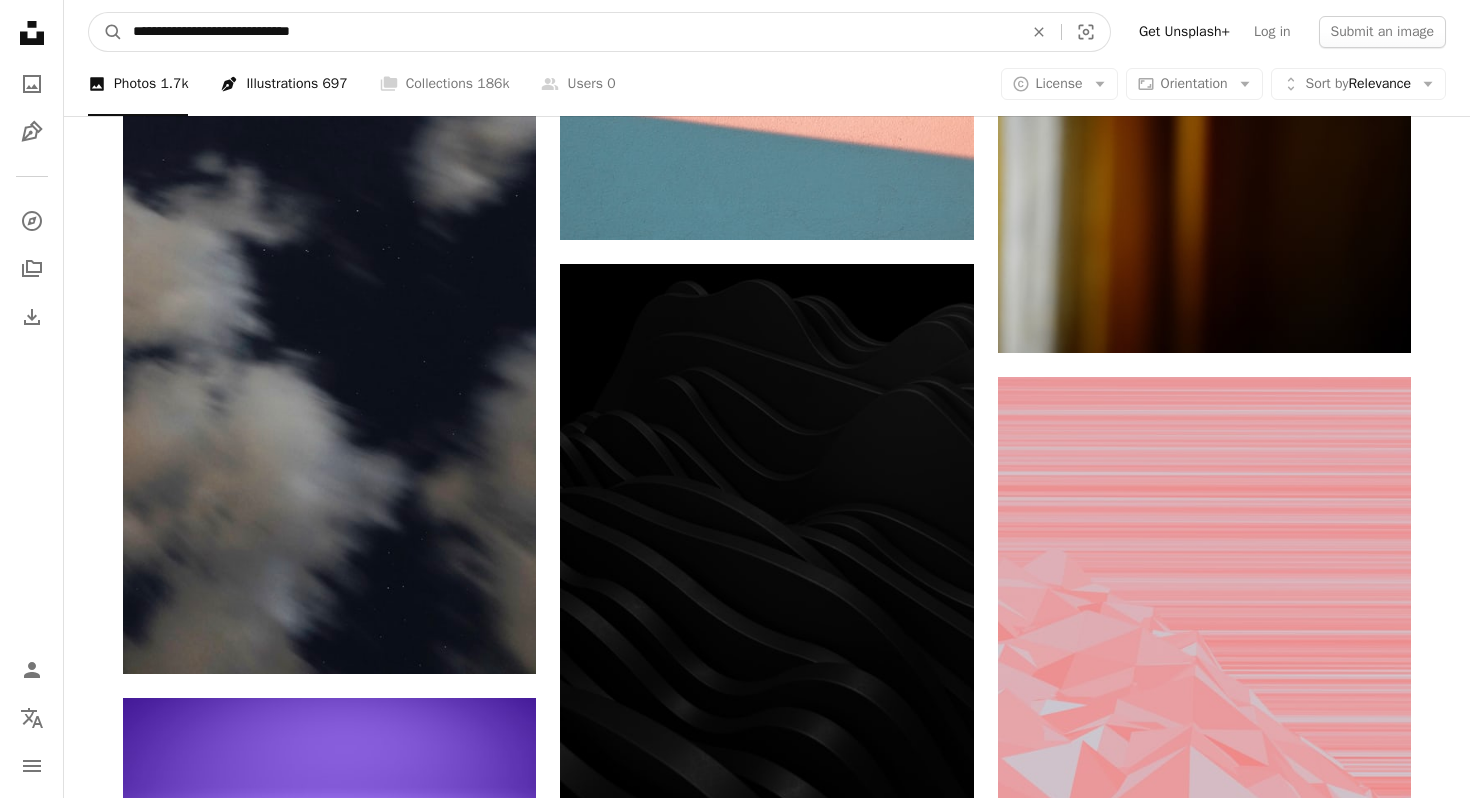 click on "A magnifying glass" at bounding box center (106, 32) 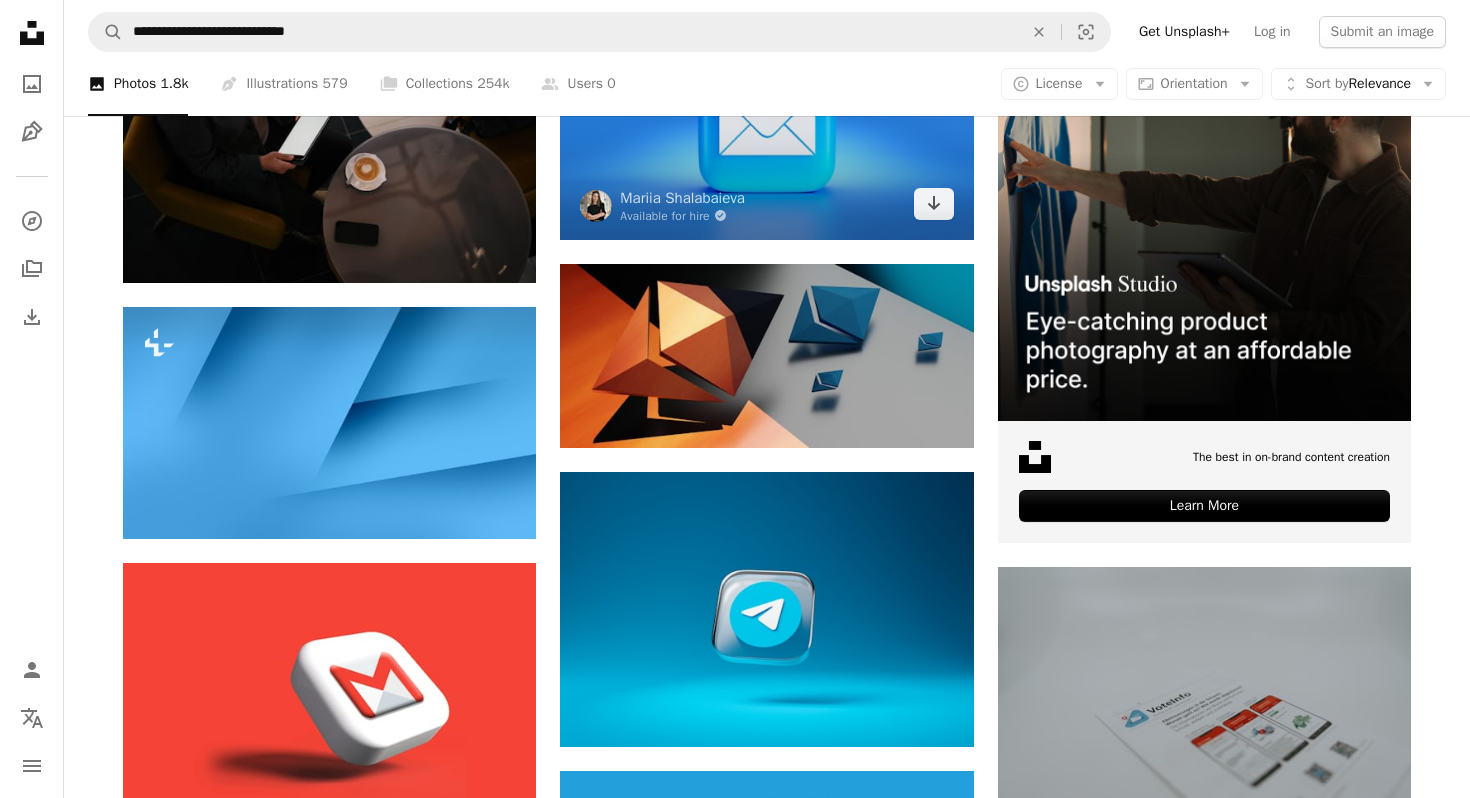 scroll, scrollTop: 496, scrollLeft: 0, axis: vertical 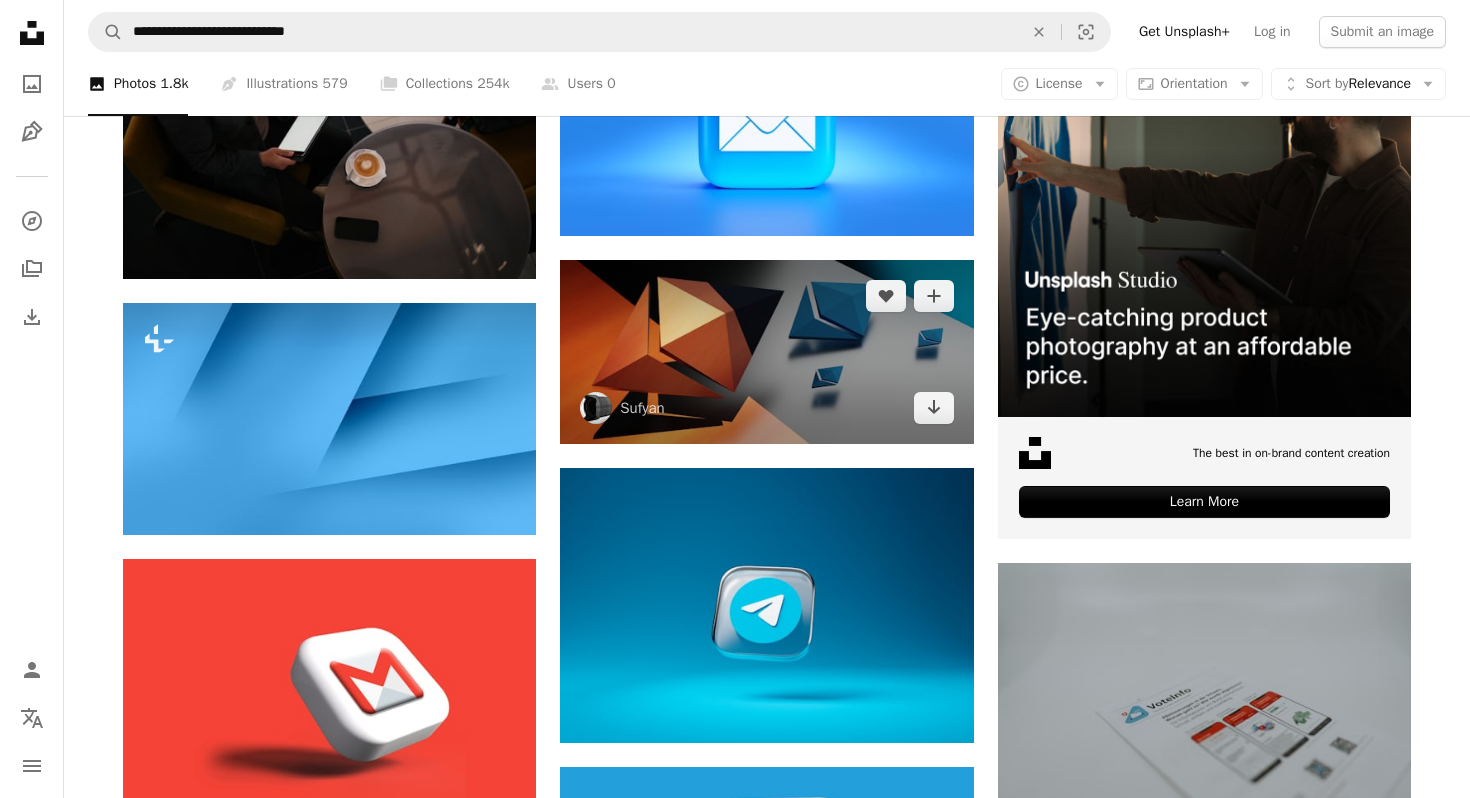 click at bounding box center [766, 352] 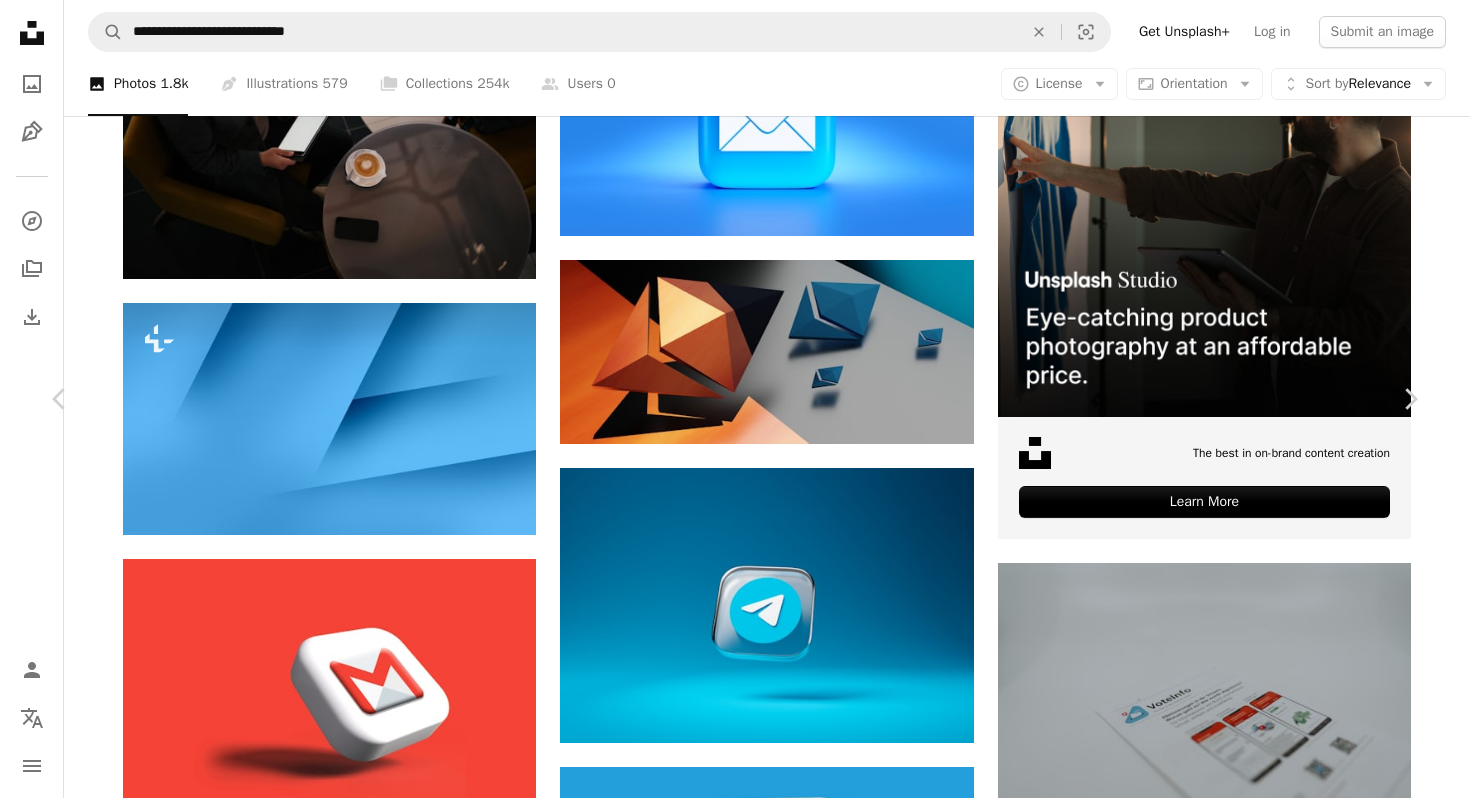 click on "Download free" at bounding box center [1221, 3670] 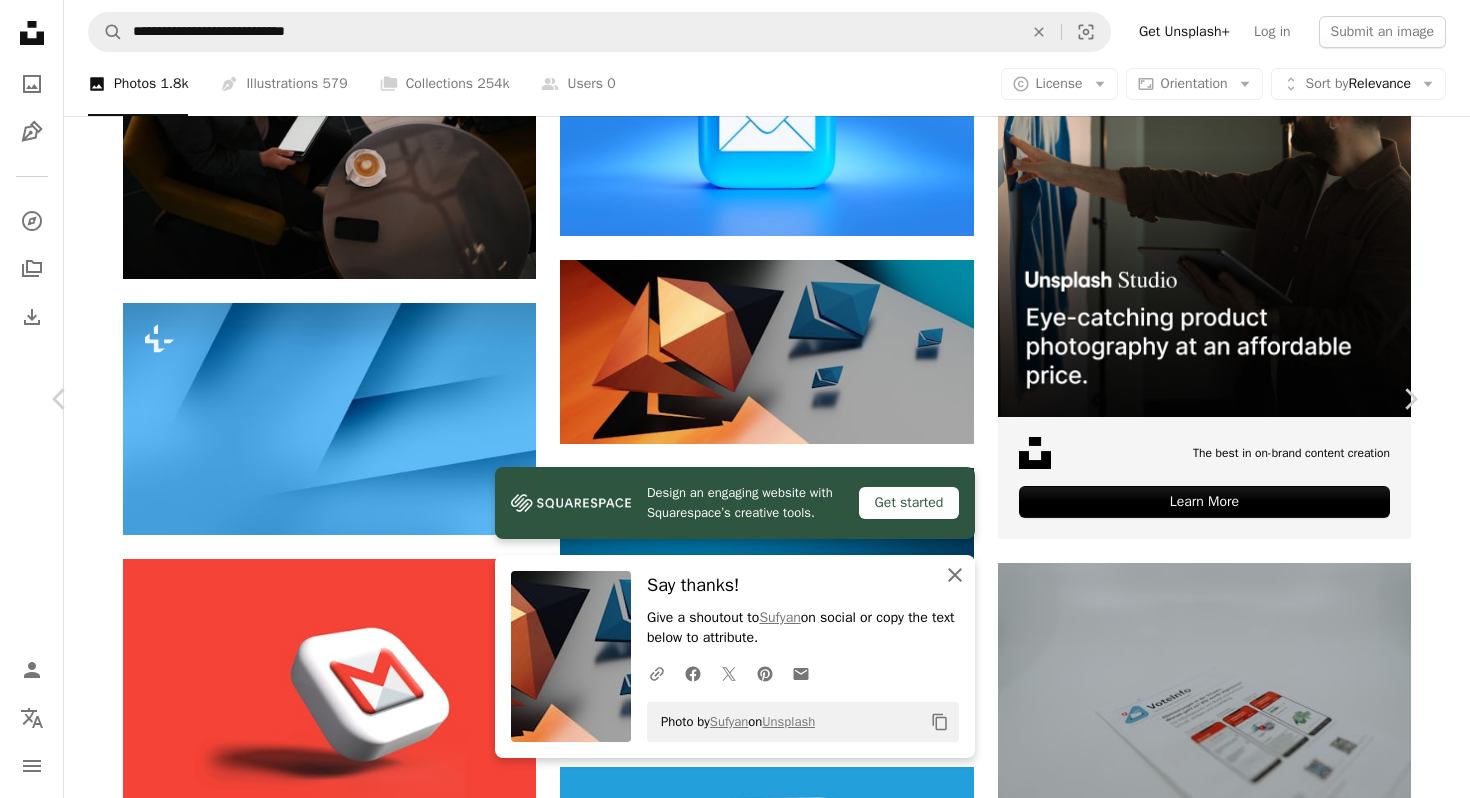 click on "An X shape" 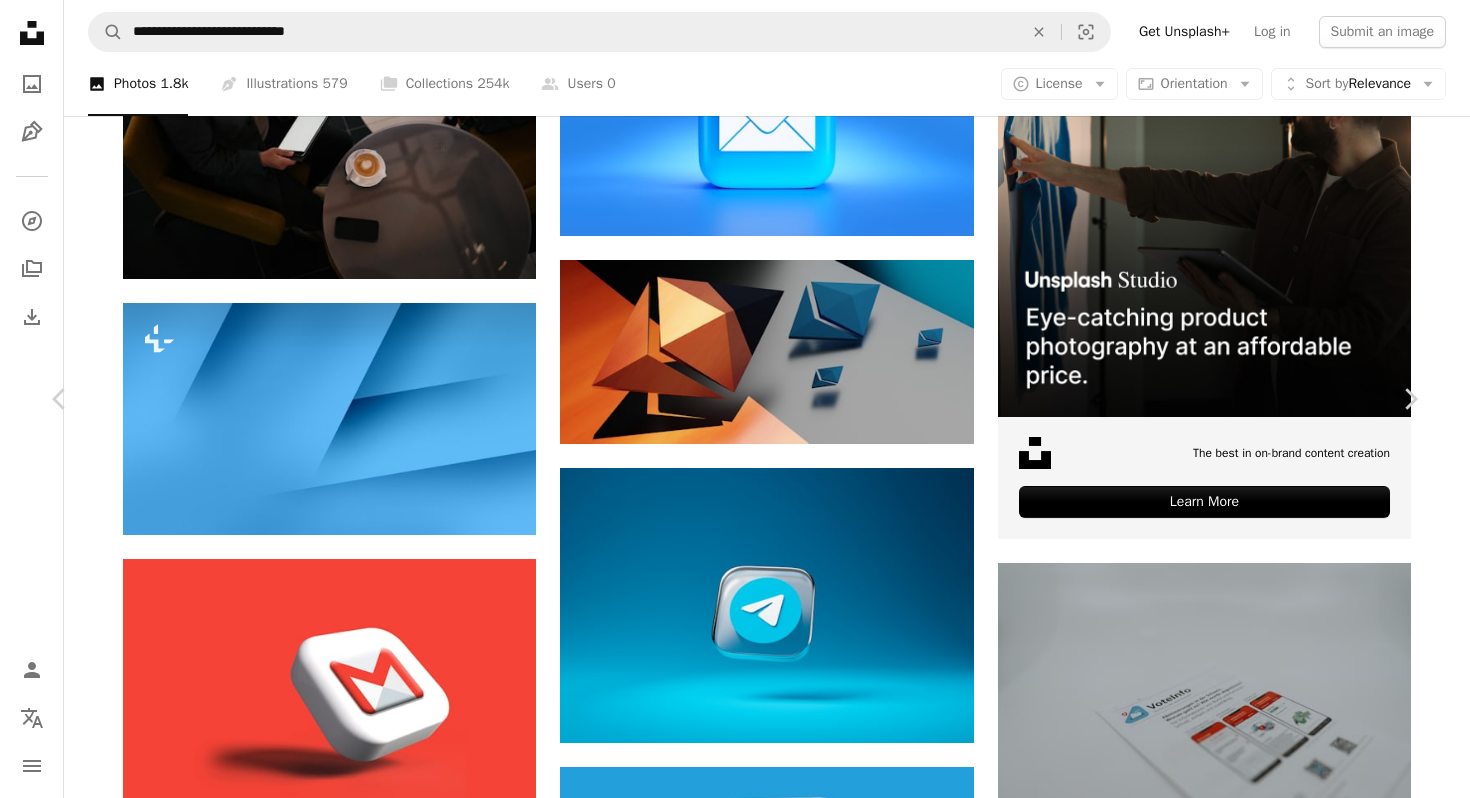click on "An X shape" at bounding box center (20, 20) 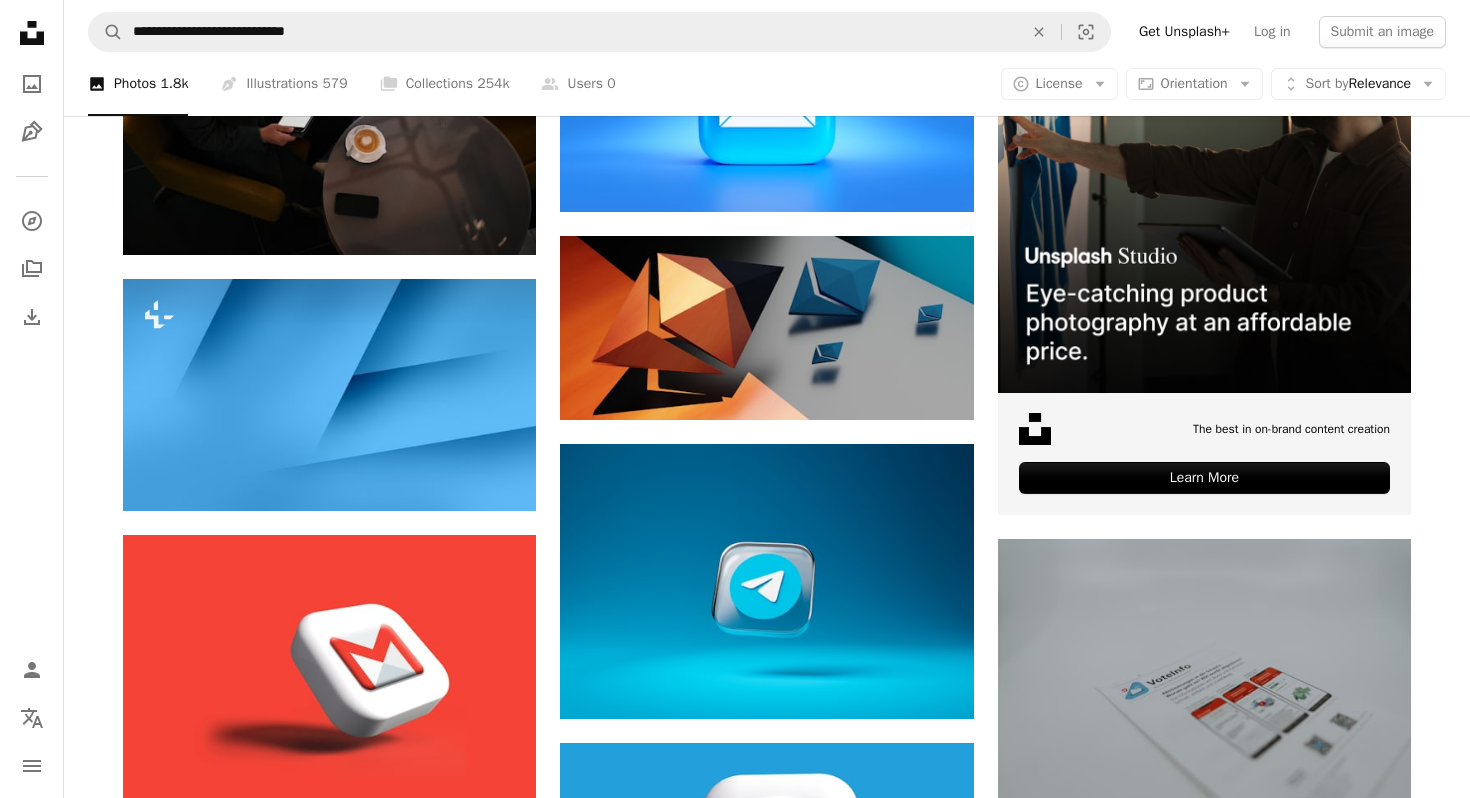 scroll, scrollTop: 523, scrollLeft: 0, axis: vertical 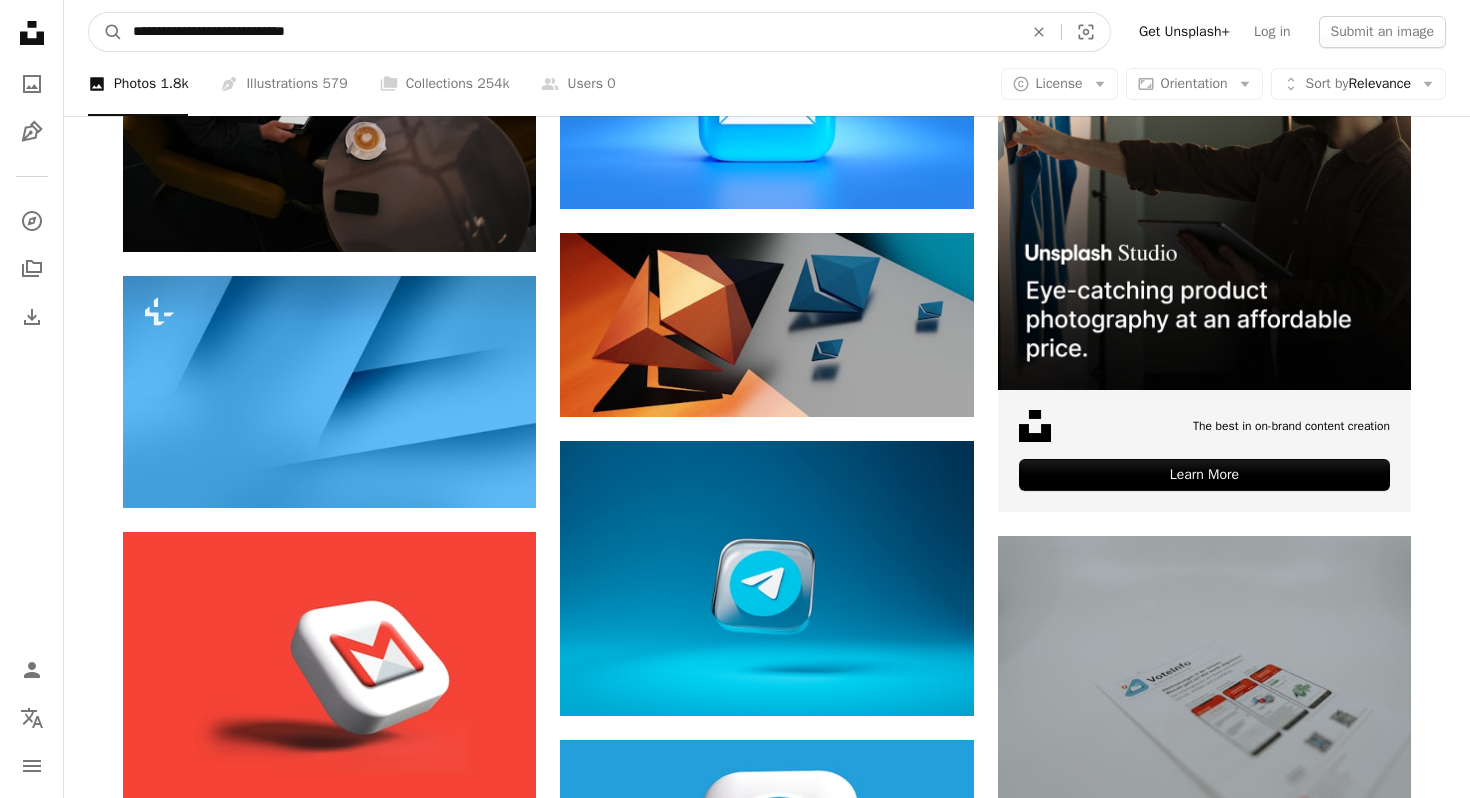 click on "**********" at bounding box center [570, 32] 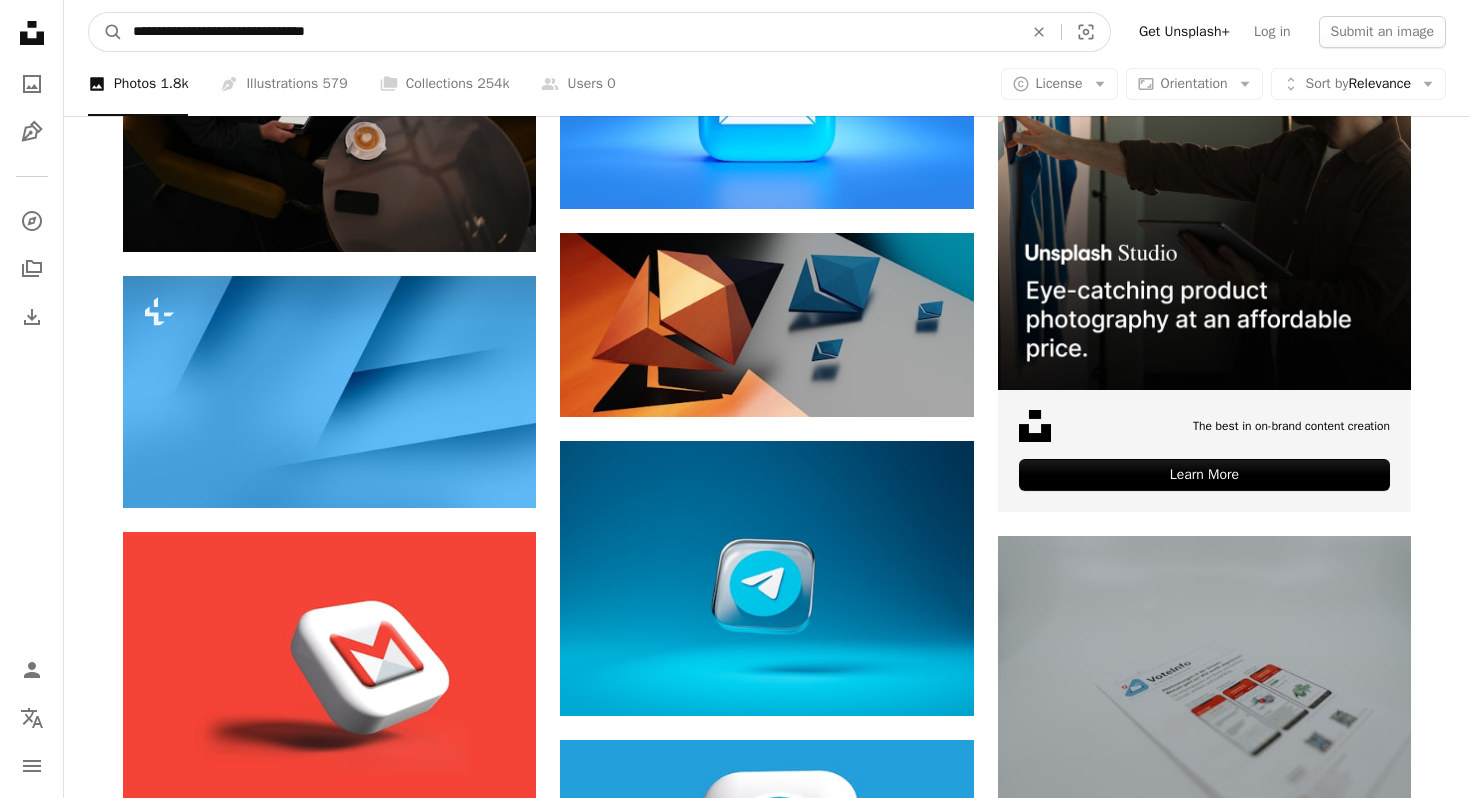 type on "**********" 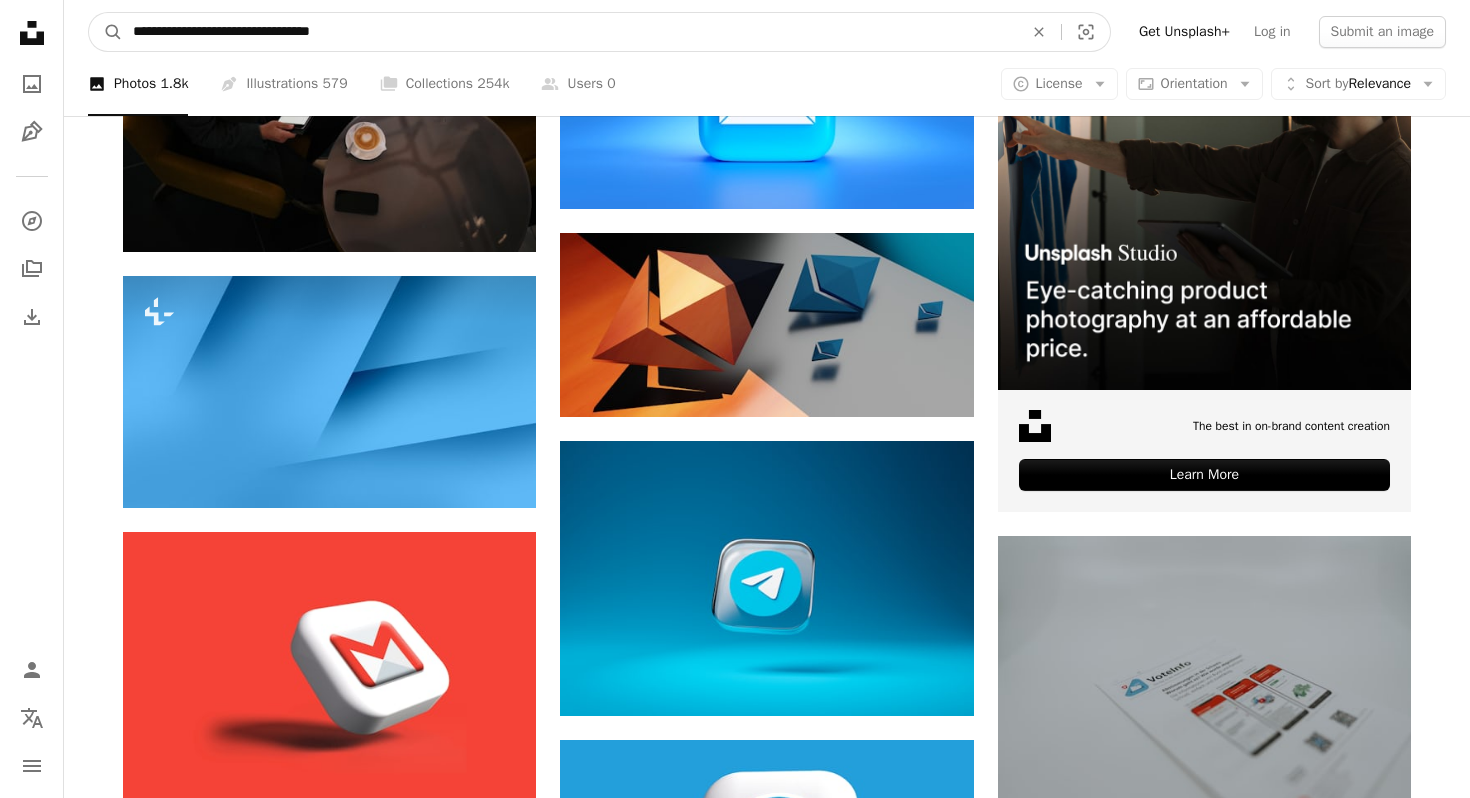 click on "A magnifying glass" at bounding box center (106, 32) 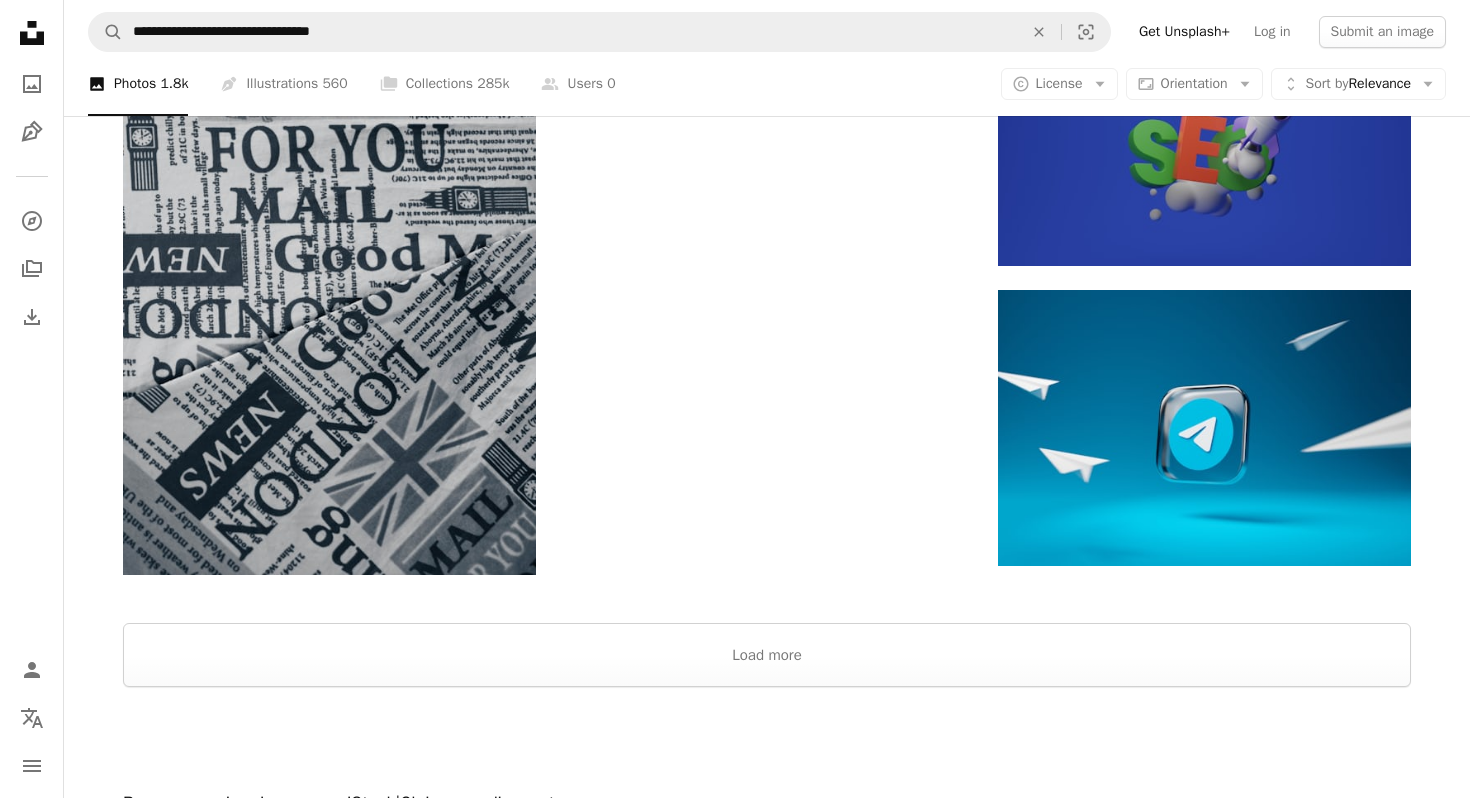 scroll, scrollTop: 2698, scrollLeft: 0, axis: vertical 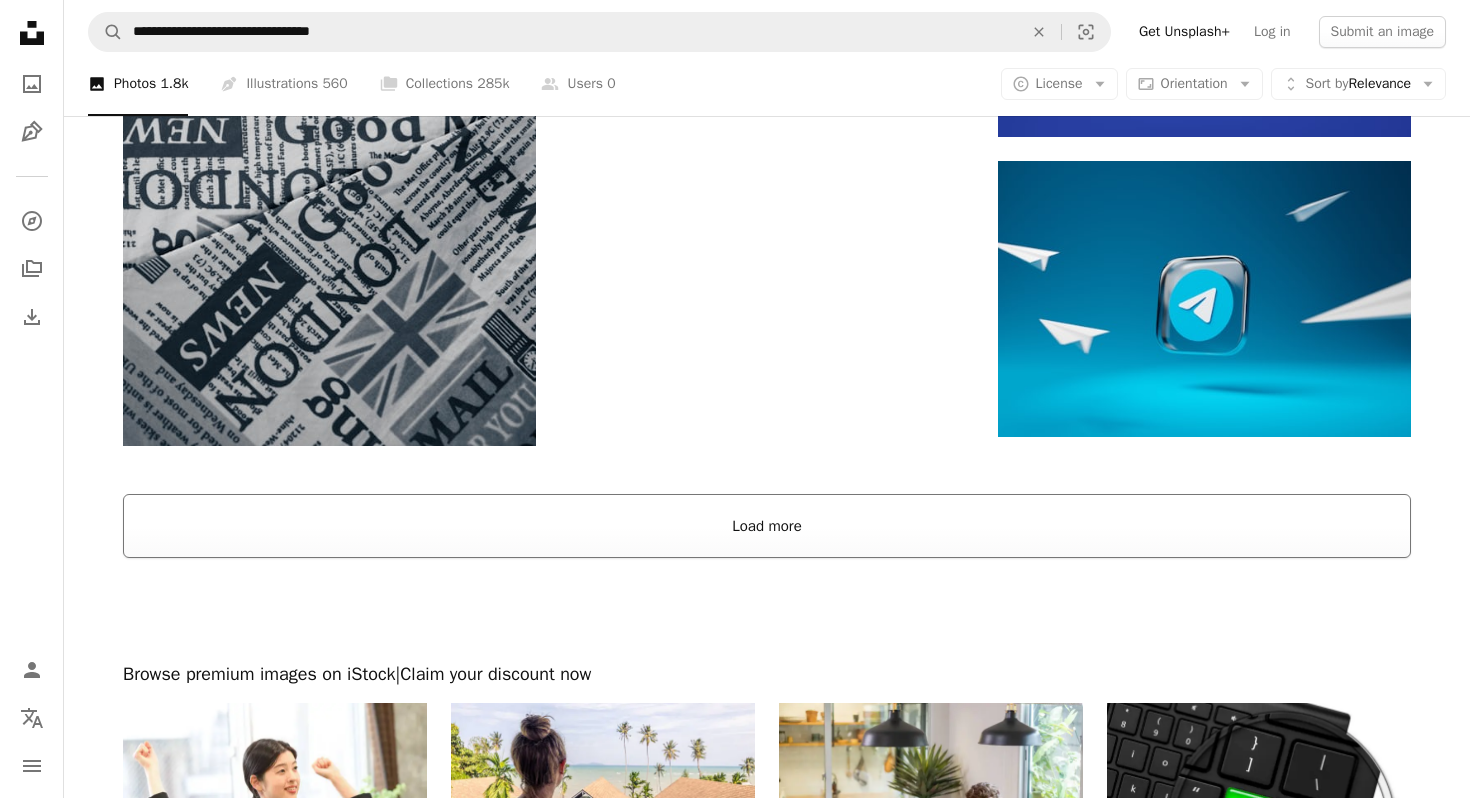 click on "Load more" at bounding box center [767, 526] 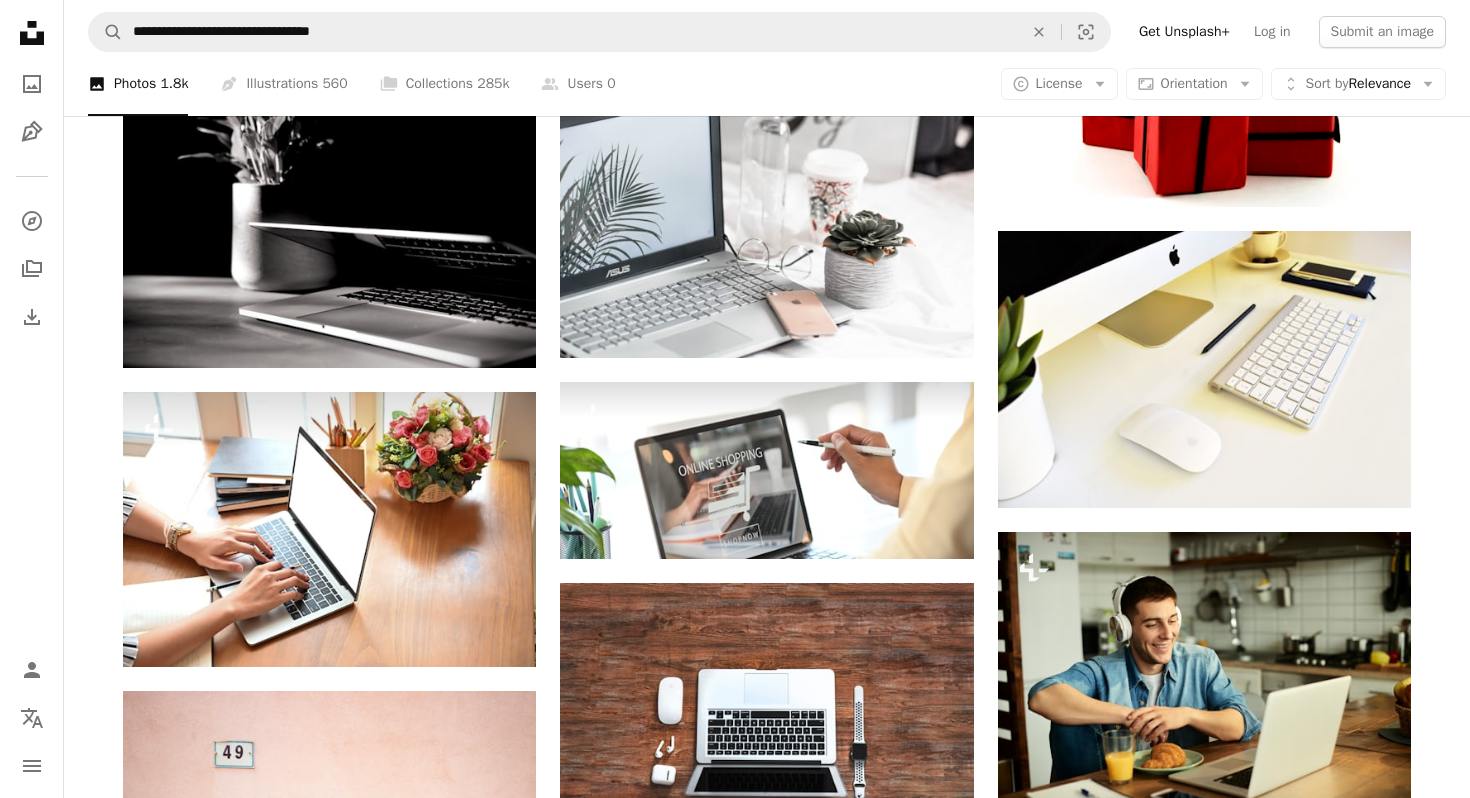 scroll, scrollTop: 49181, scrollLeft: 0, axis: vertical 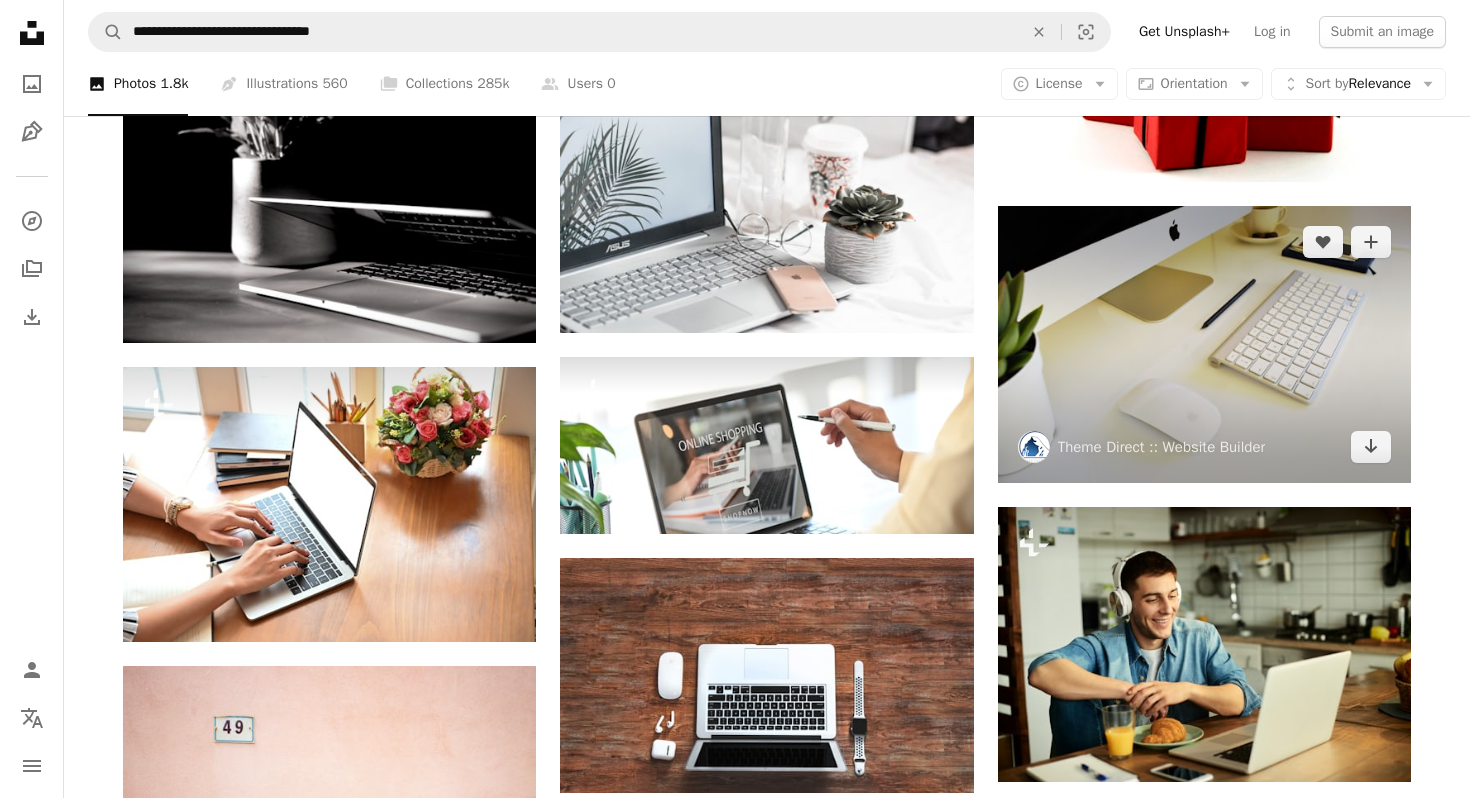 click at bounding box center (1204, 344) 